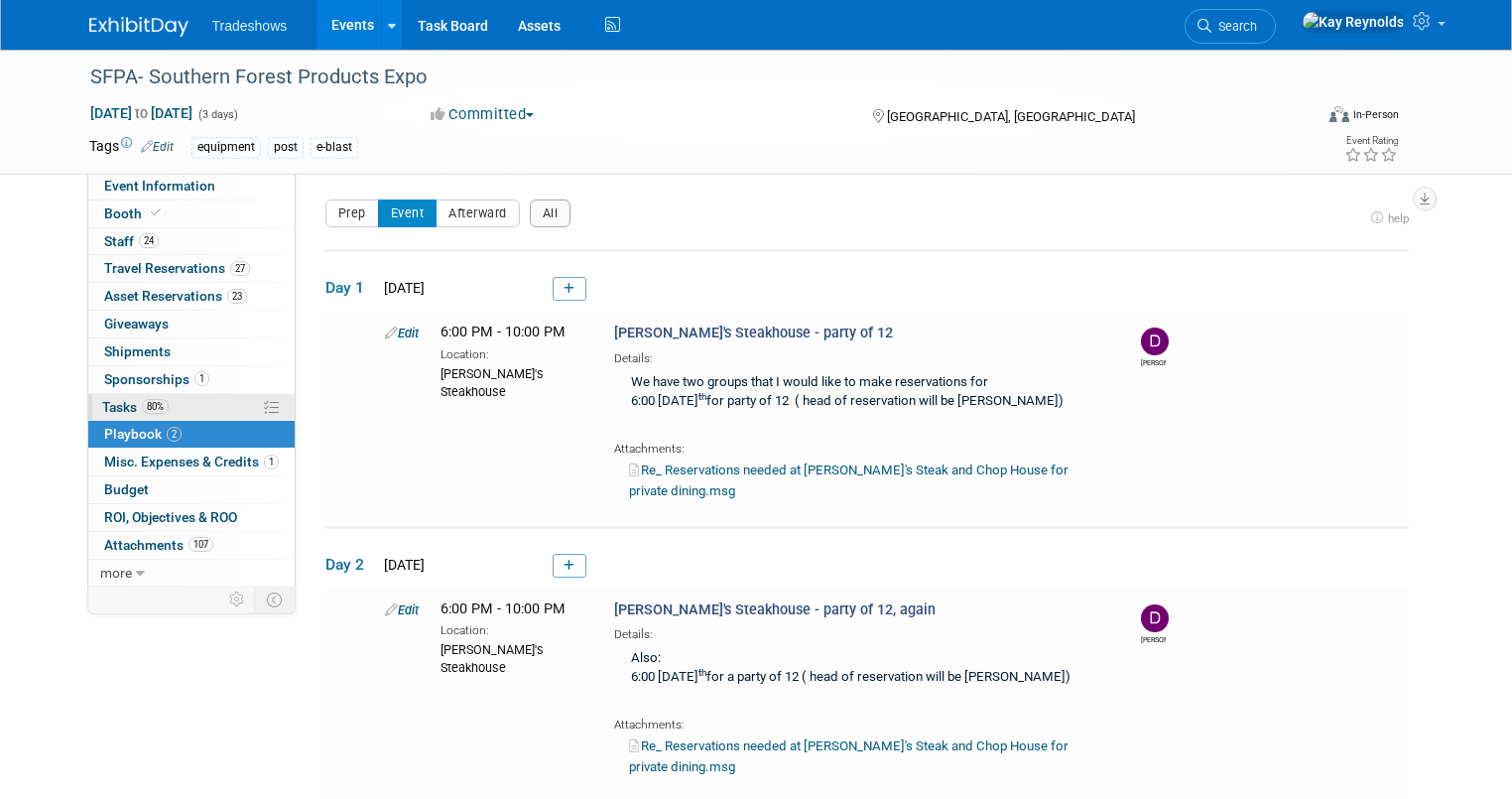 scroll, scrollTop: 0, scrollLeft: 0, axis: both 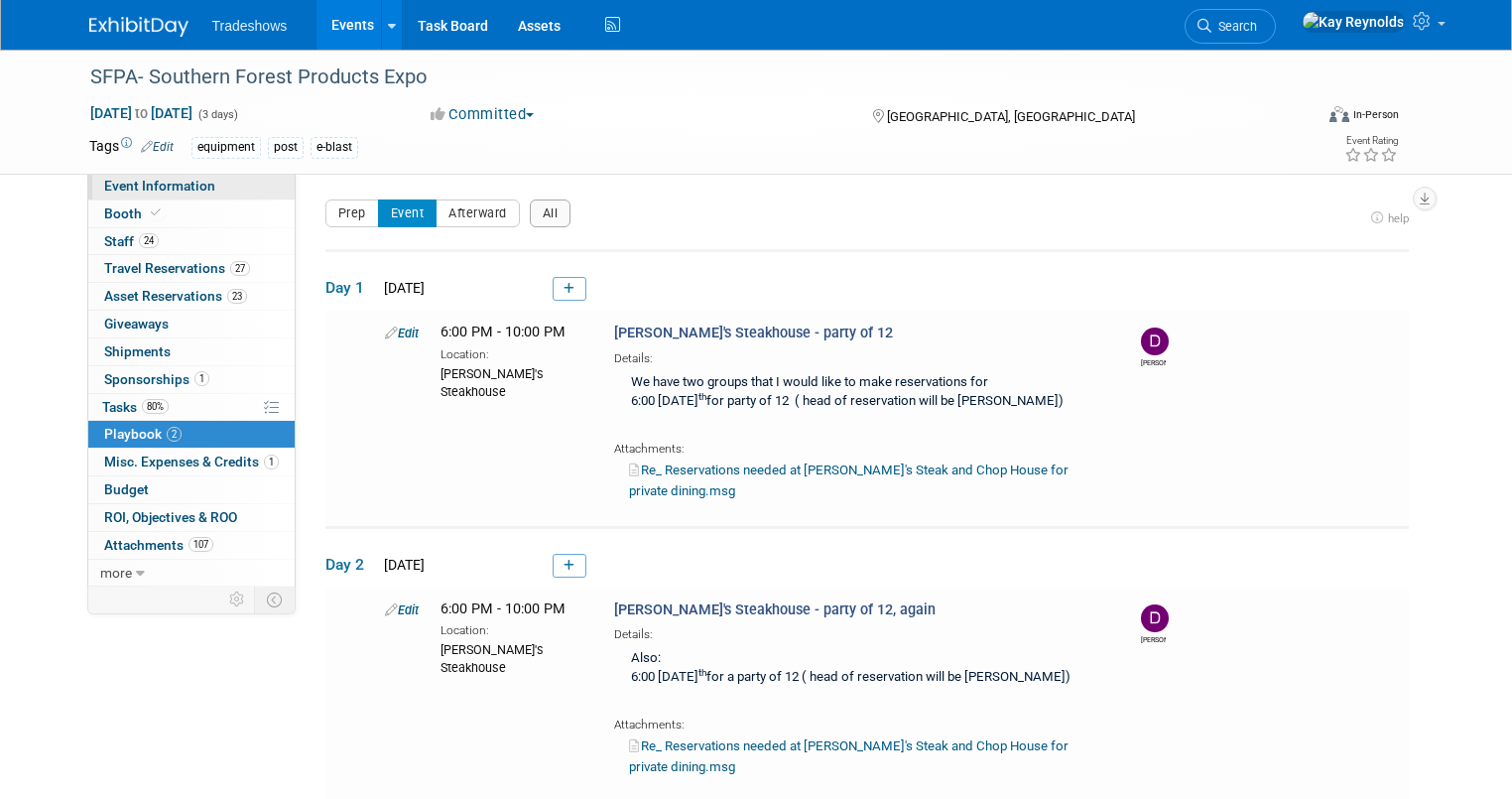 click on "Event Information" at bounding box center [160, 186] 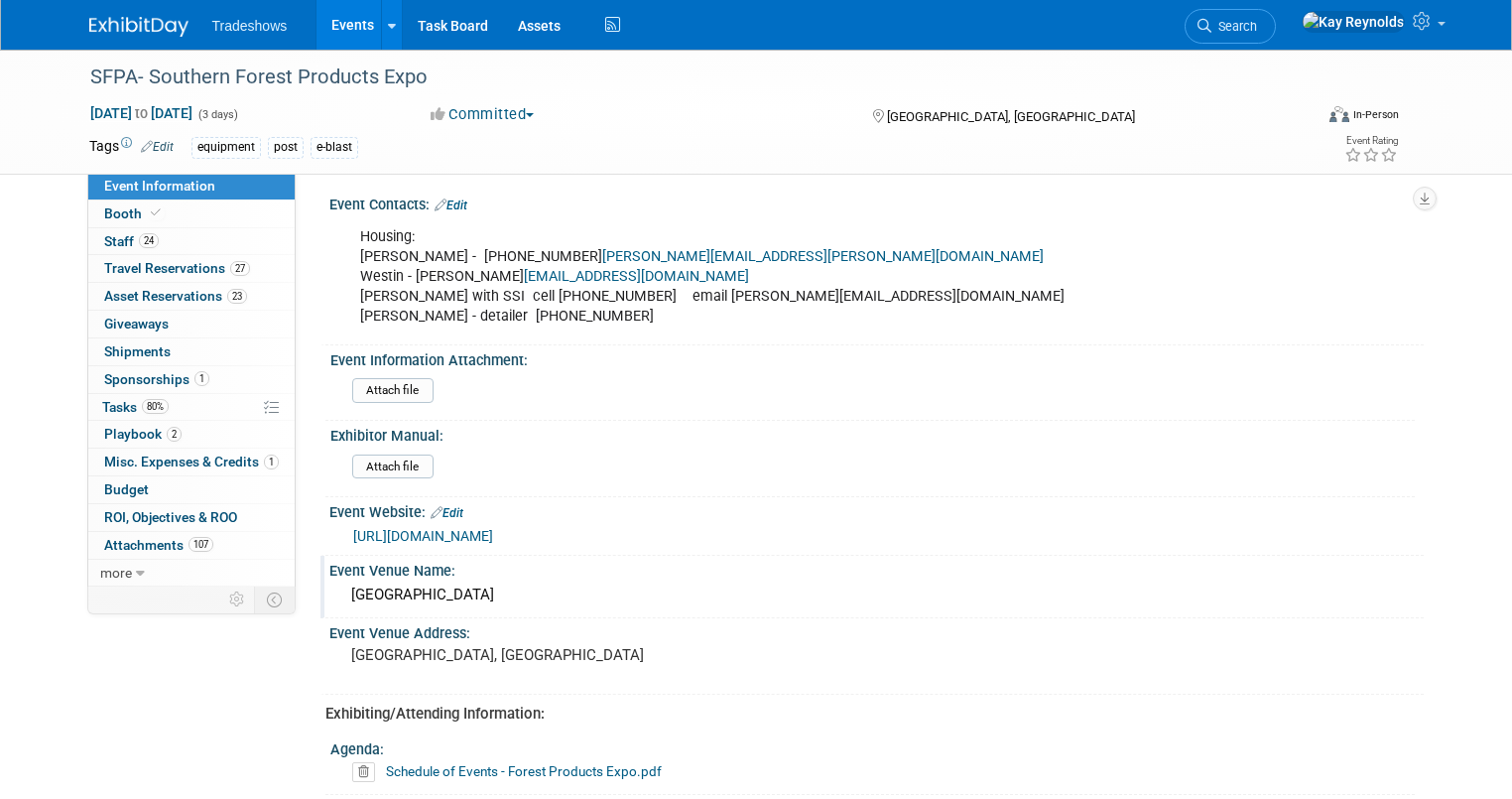 scroll, scrollTop: 715, scrollLeft: 0, axis: vertical 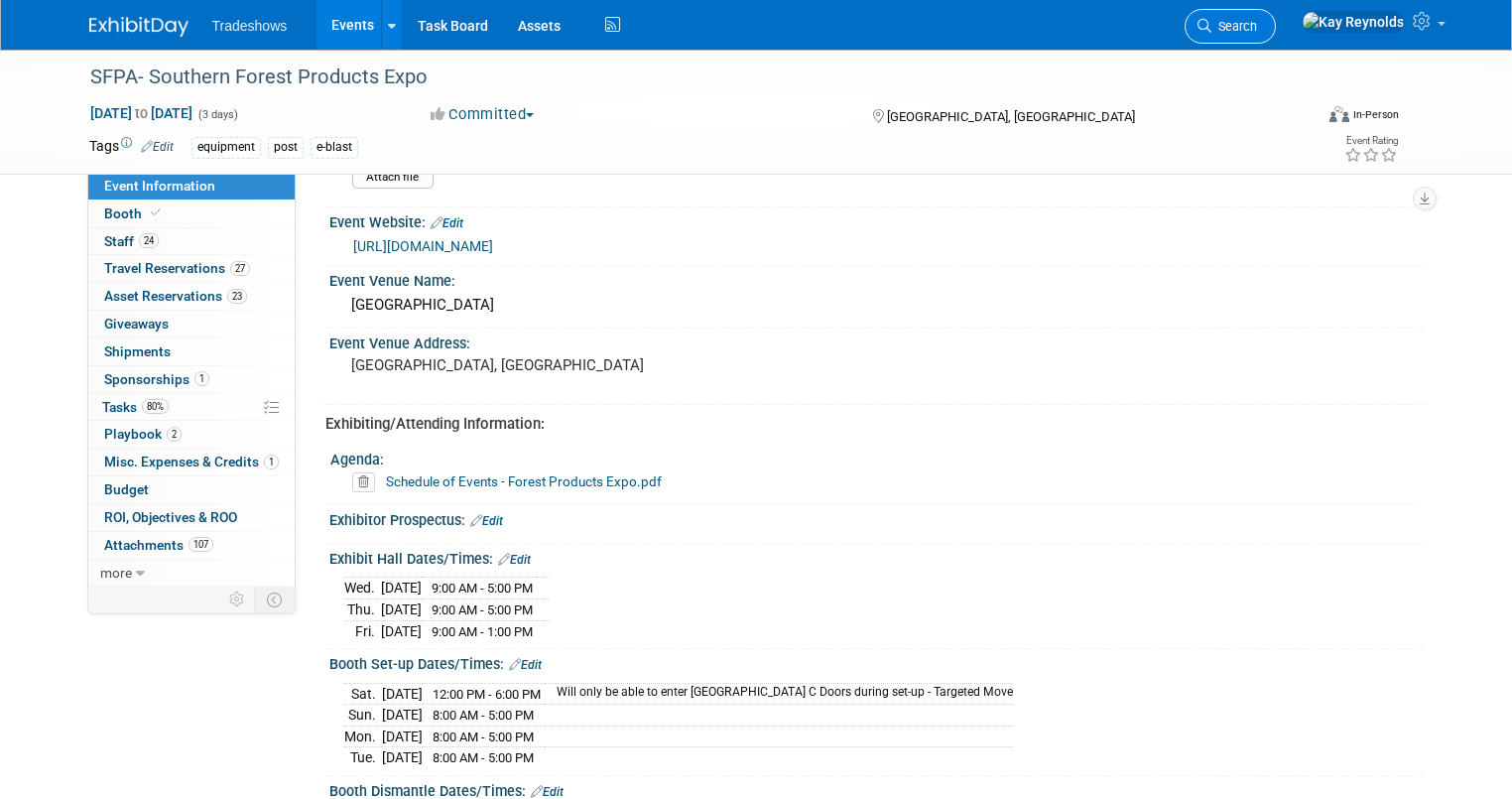 click on "Search" at bounding box center (1230, 26) 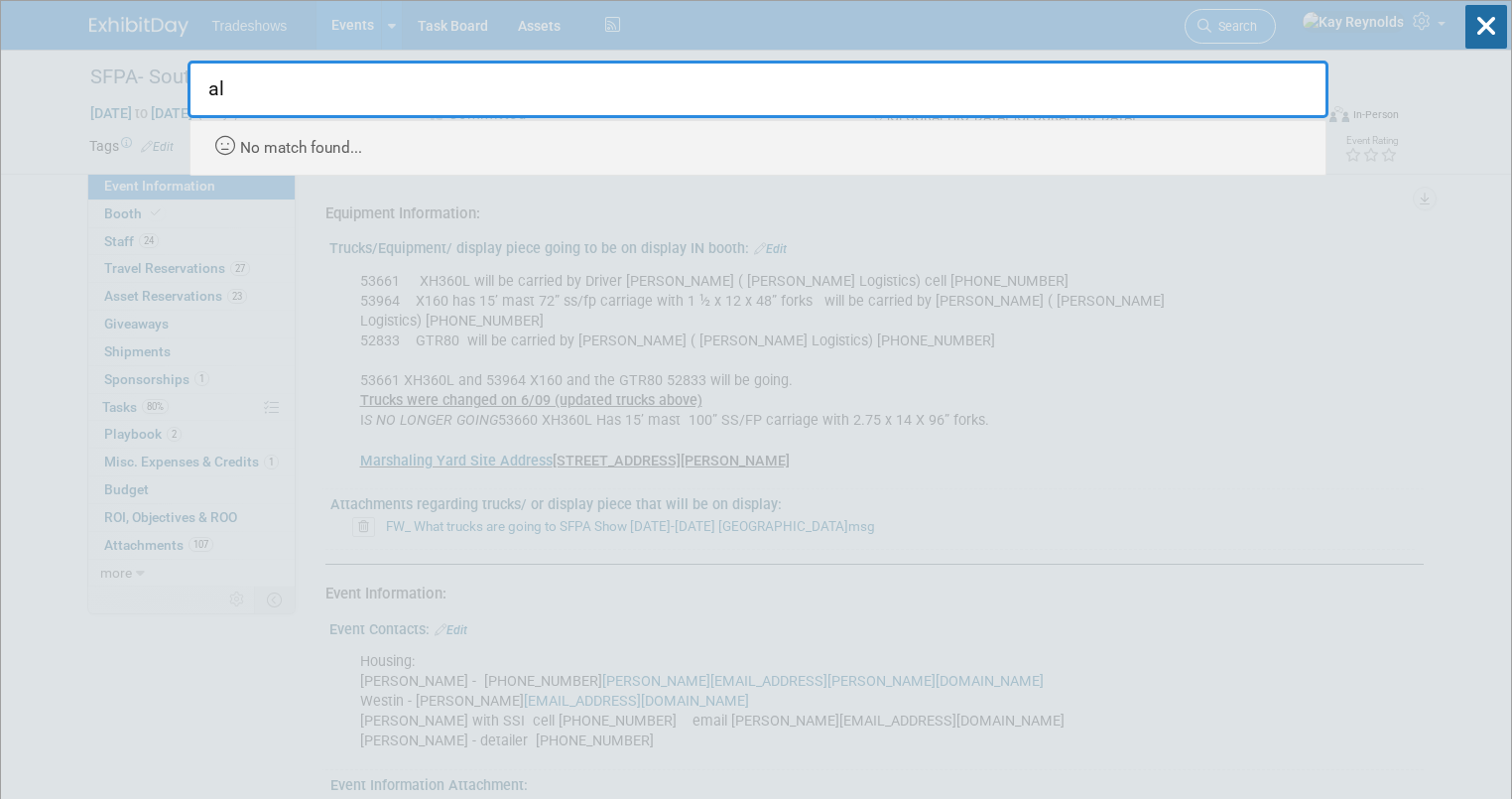 type on "a" 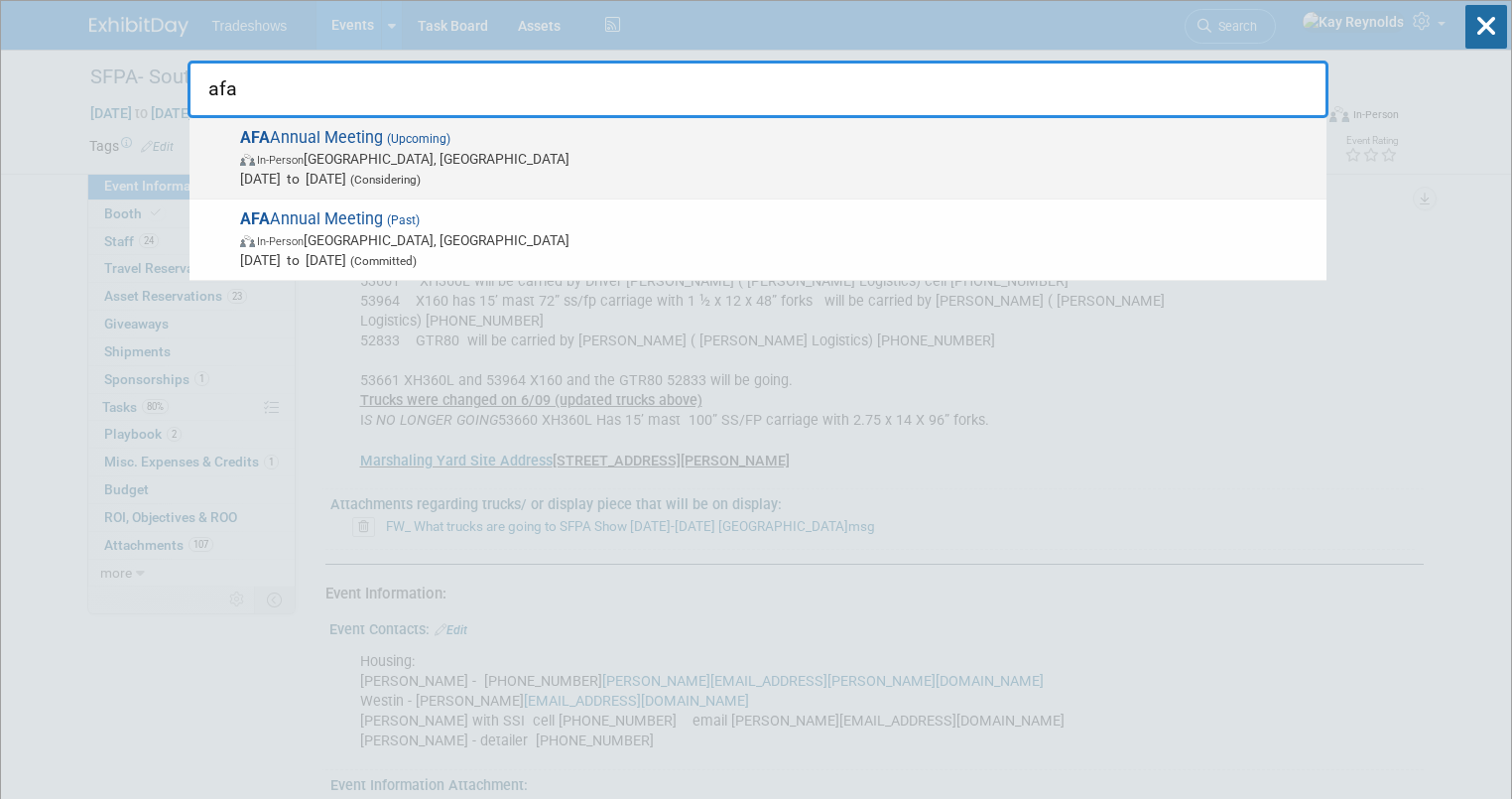 type on "afa" 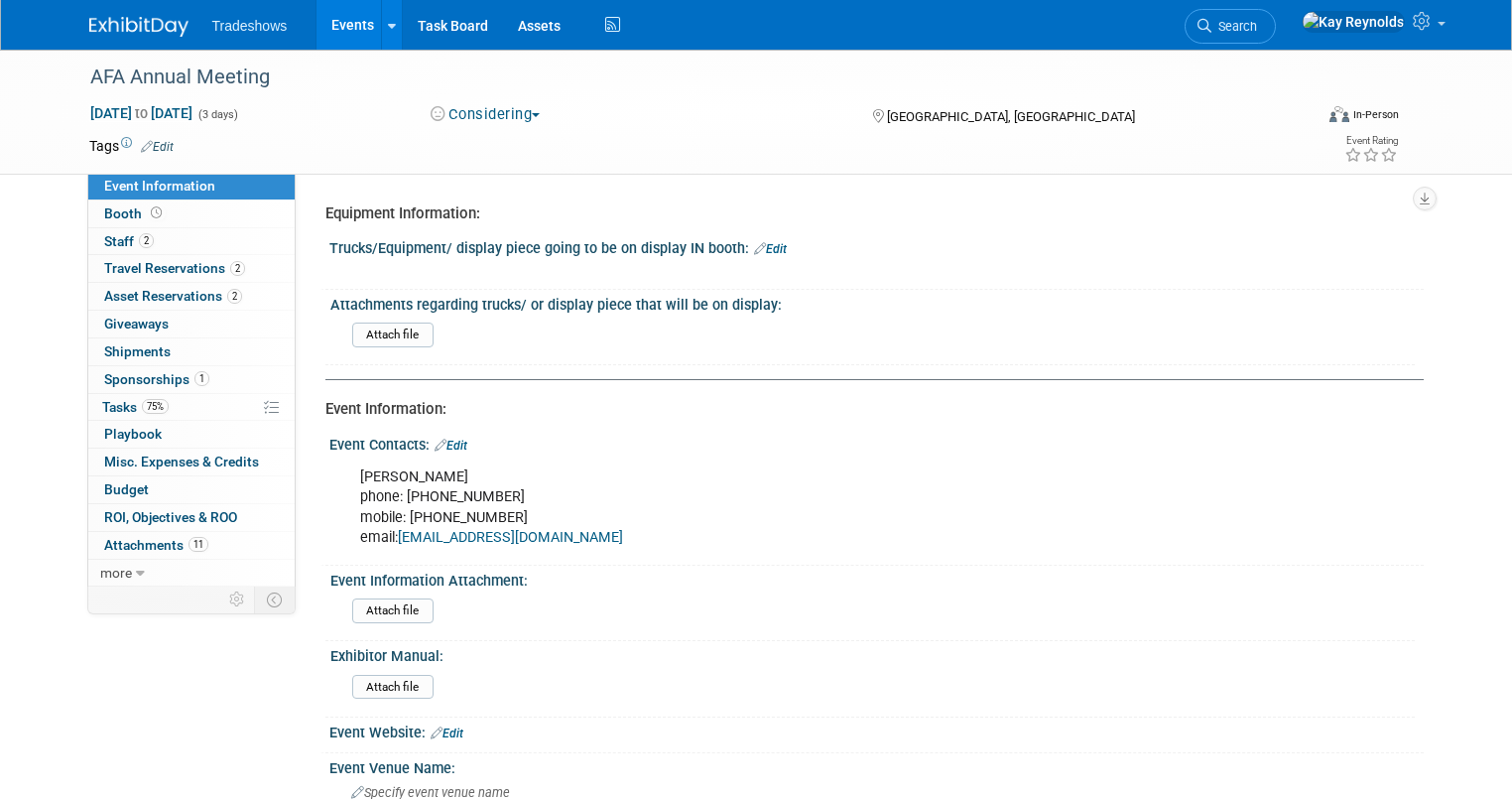 scroll, scrollTop: 0, scrollLeft: 0, axis: both 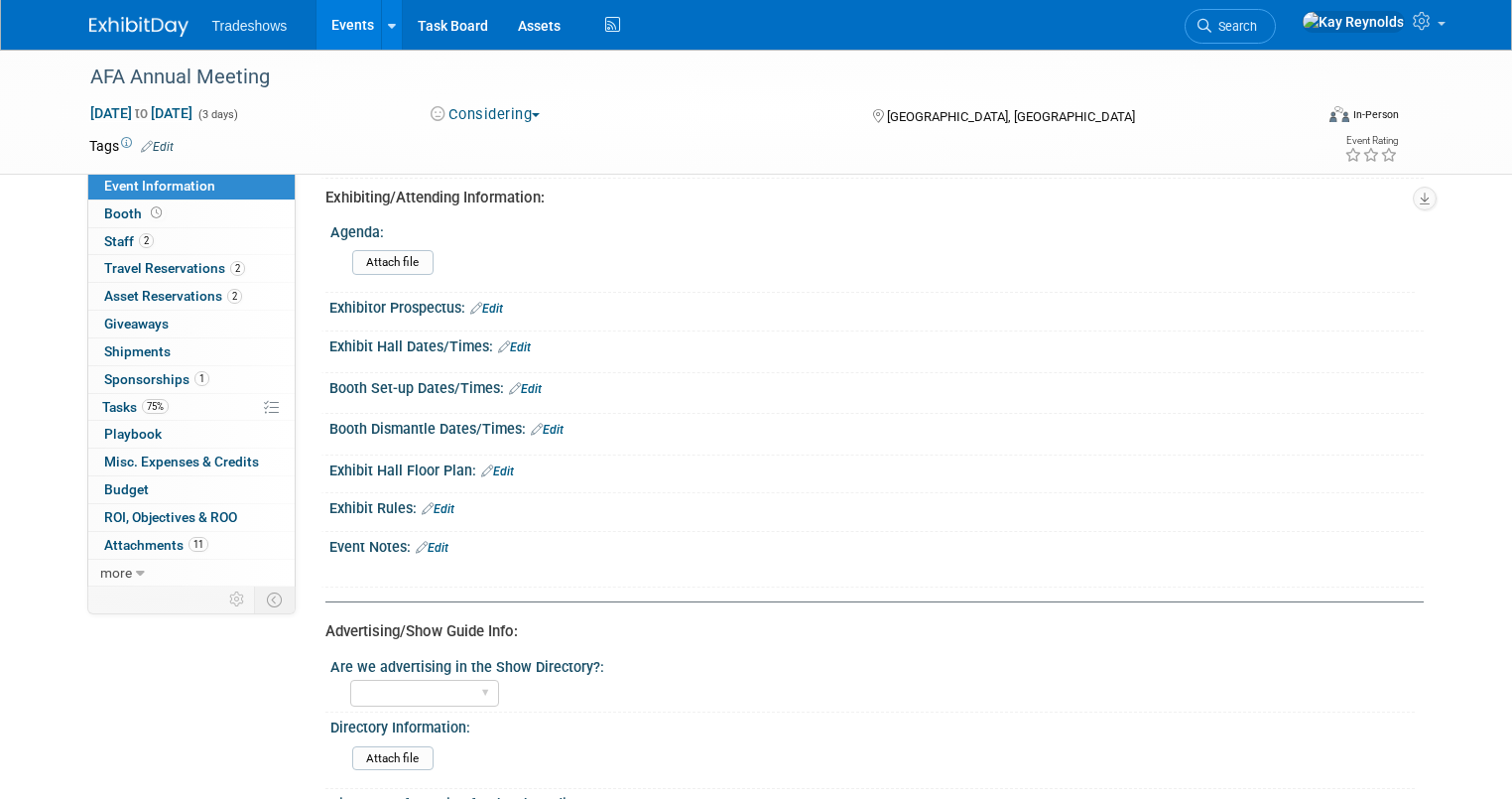 click on "Event Information" at bounding box center (191, 186) 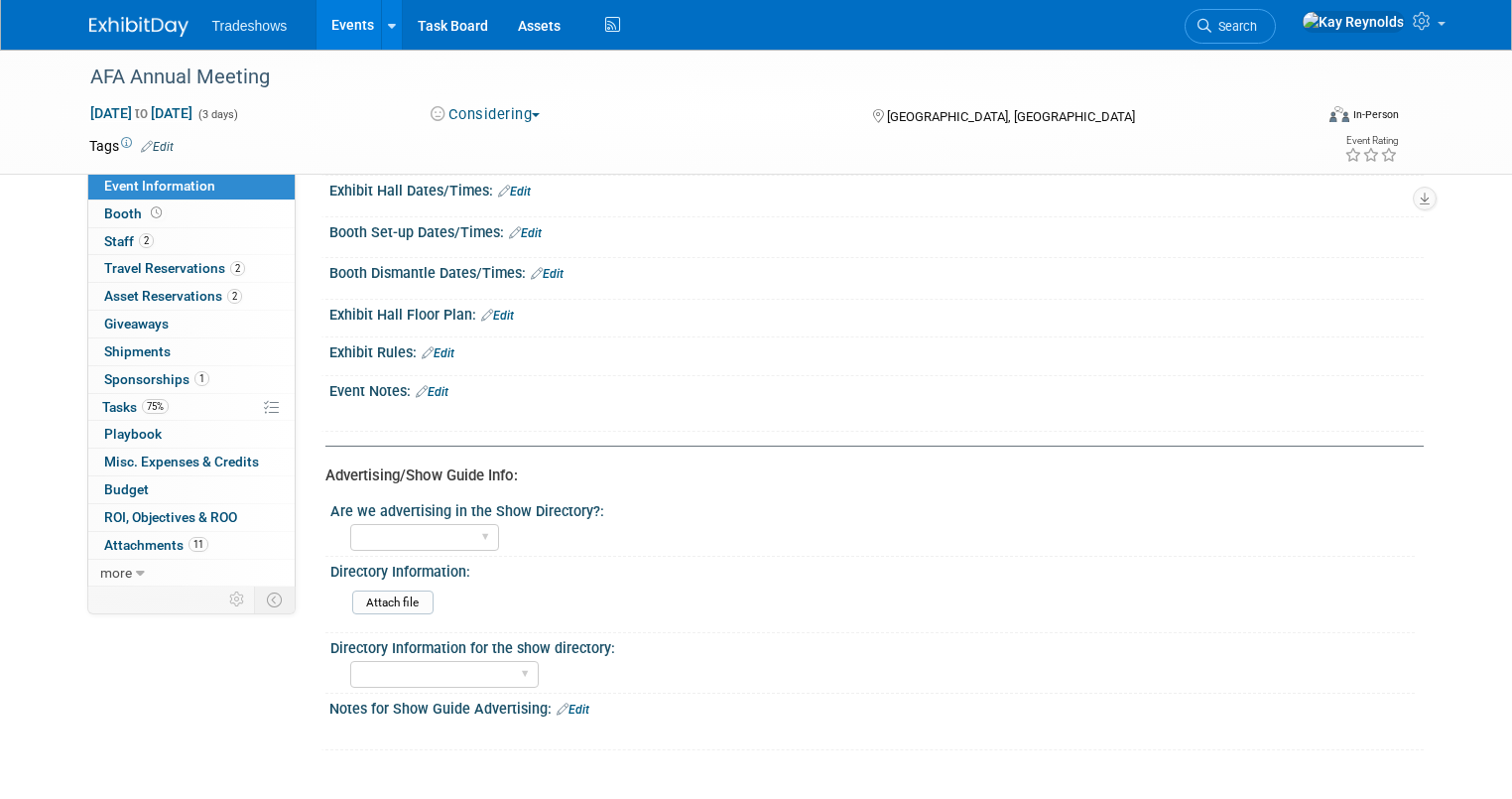scroll, scrollTop: 873, scrollLeft: 0, axis: vertical 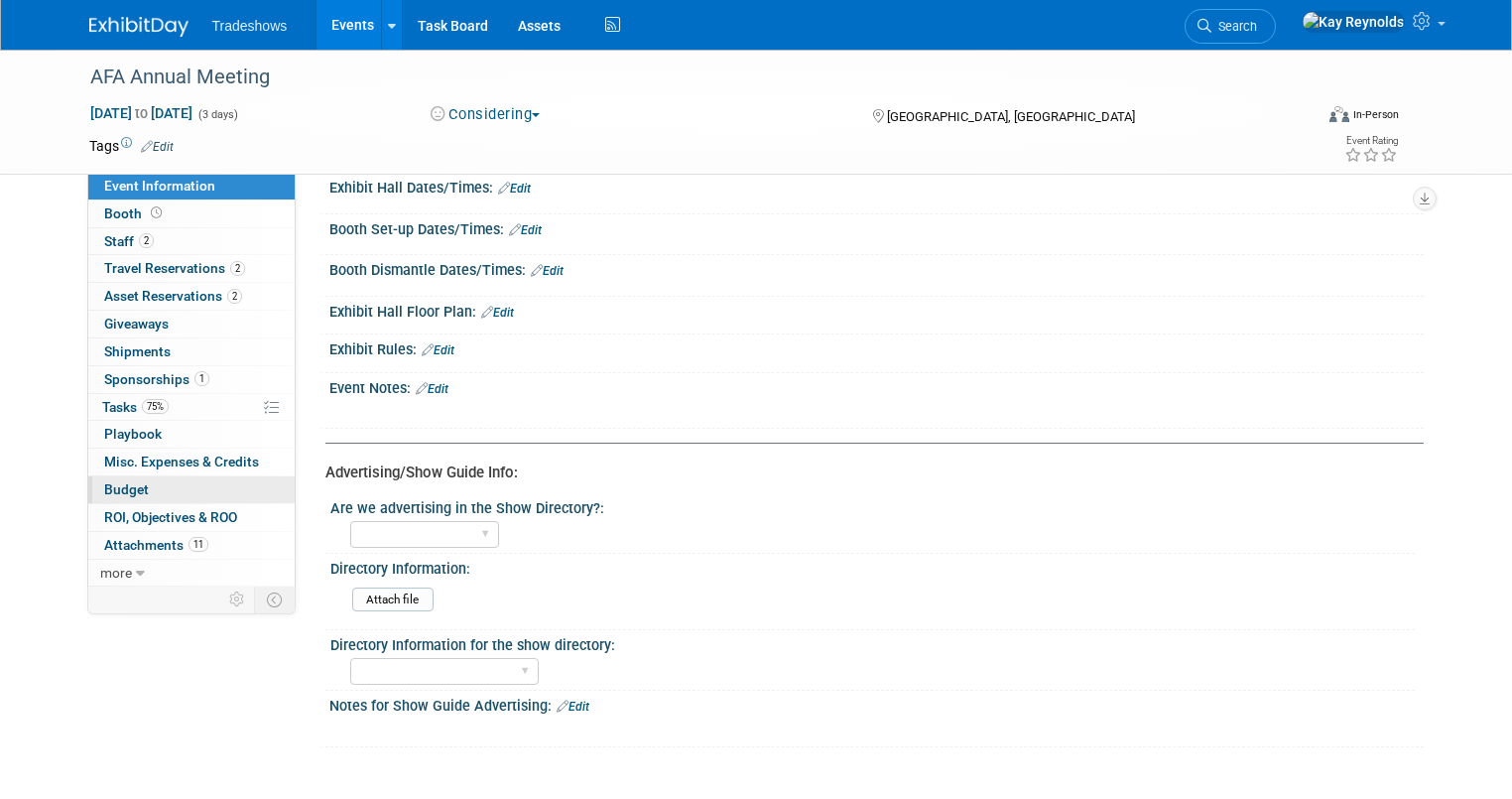 click on "Budget" at bounding box center [191, 489] 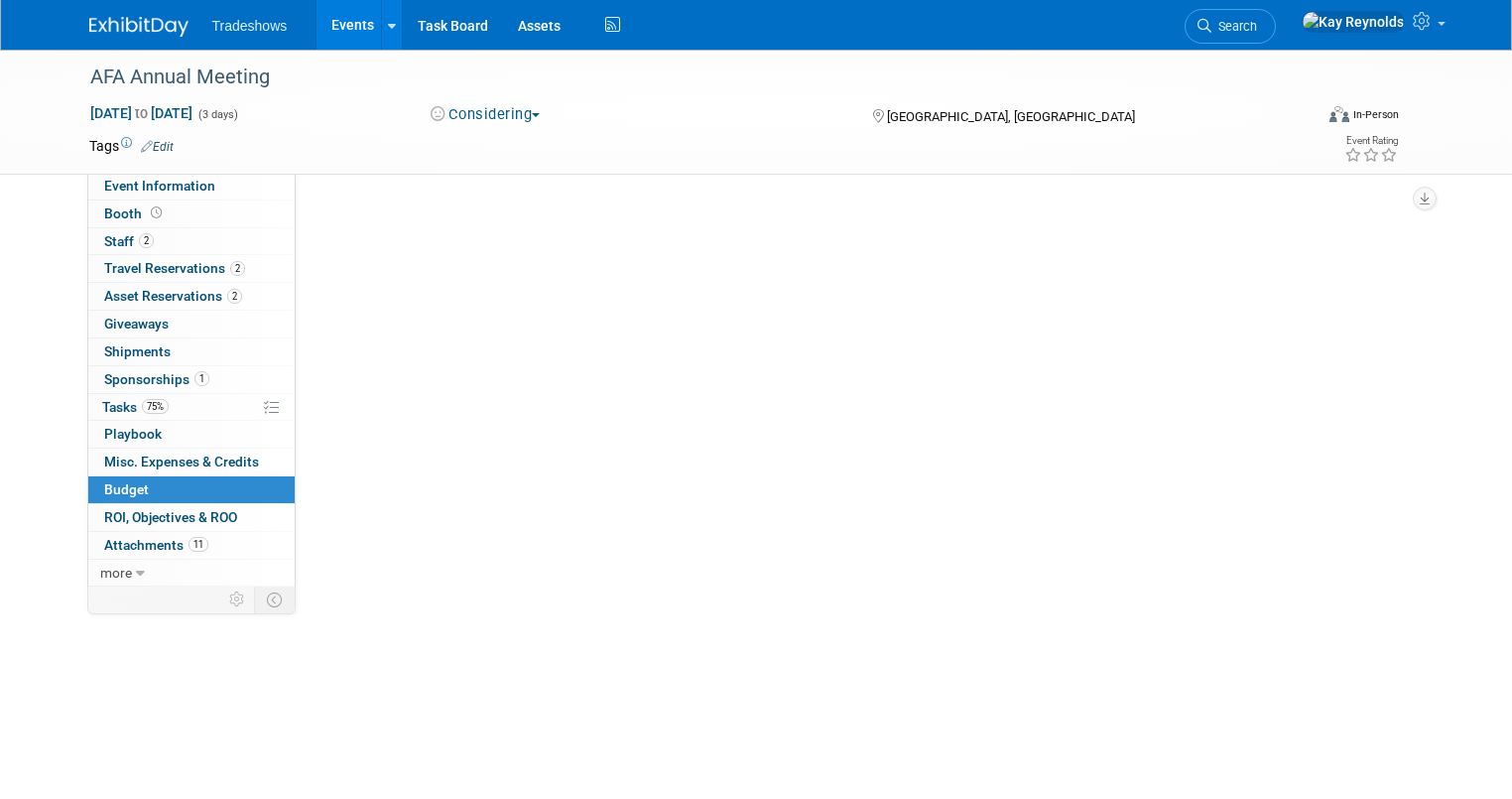 scroll, scrollTop: 0, scrollLeft: 0, axis: both 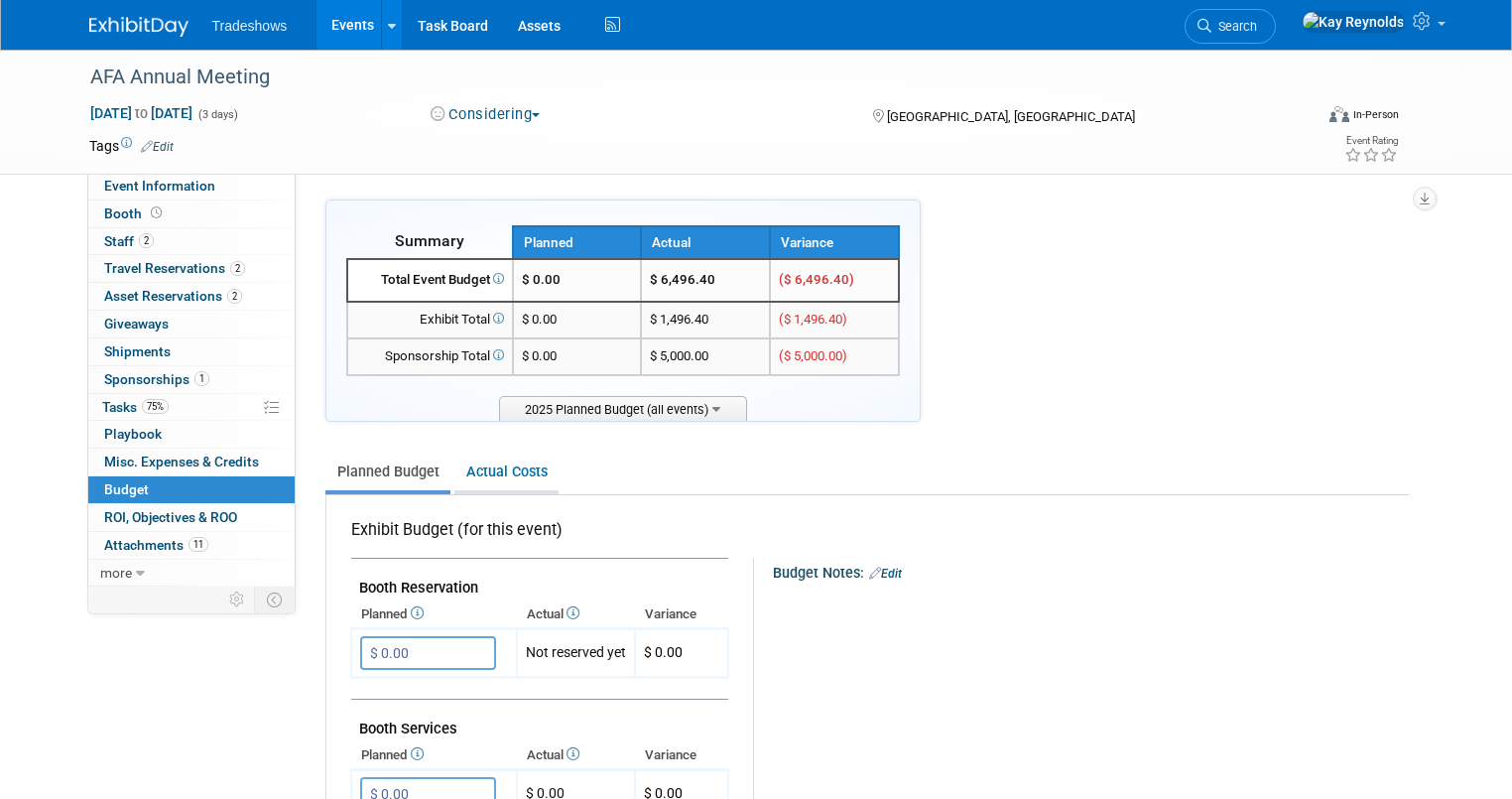 click on "Actual Costs" at bounding box center (506, 471) 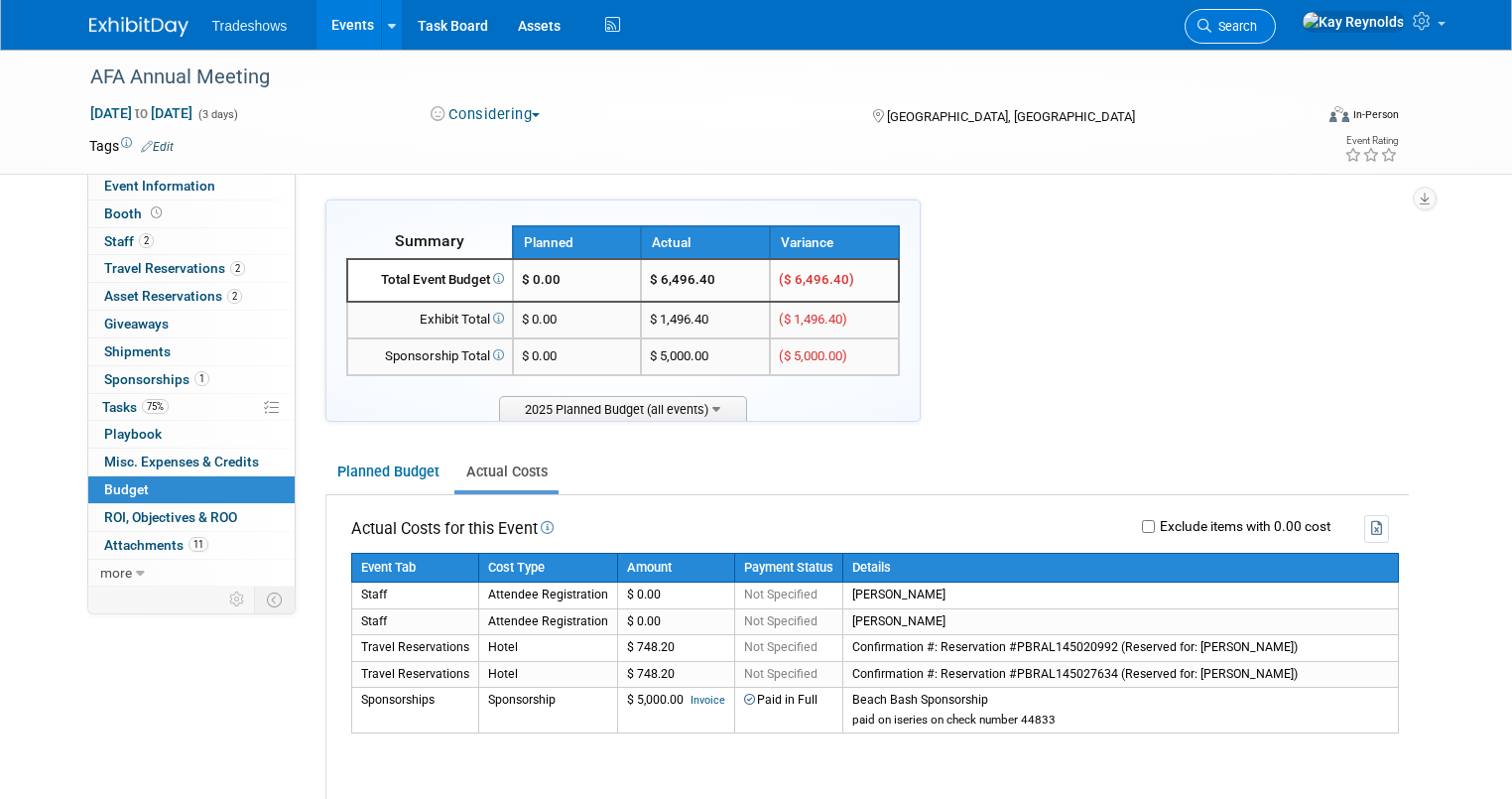 click on "Search" at bounding box center [1230, 26] 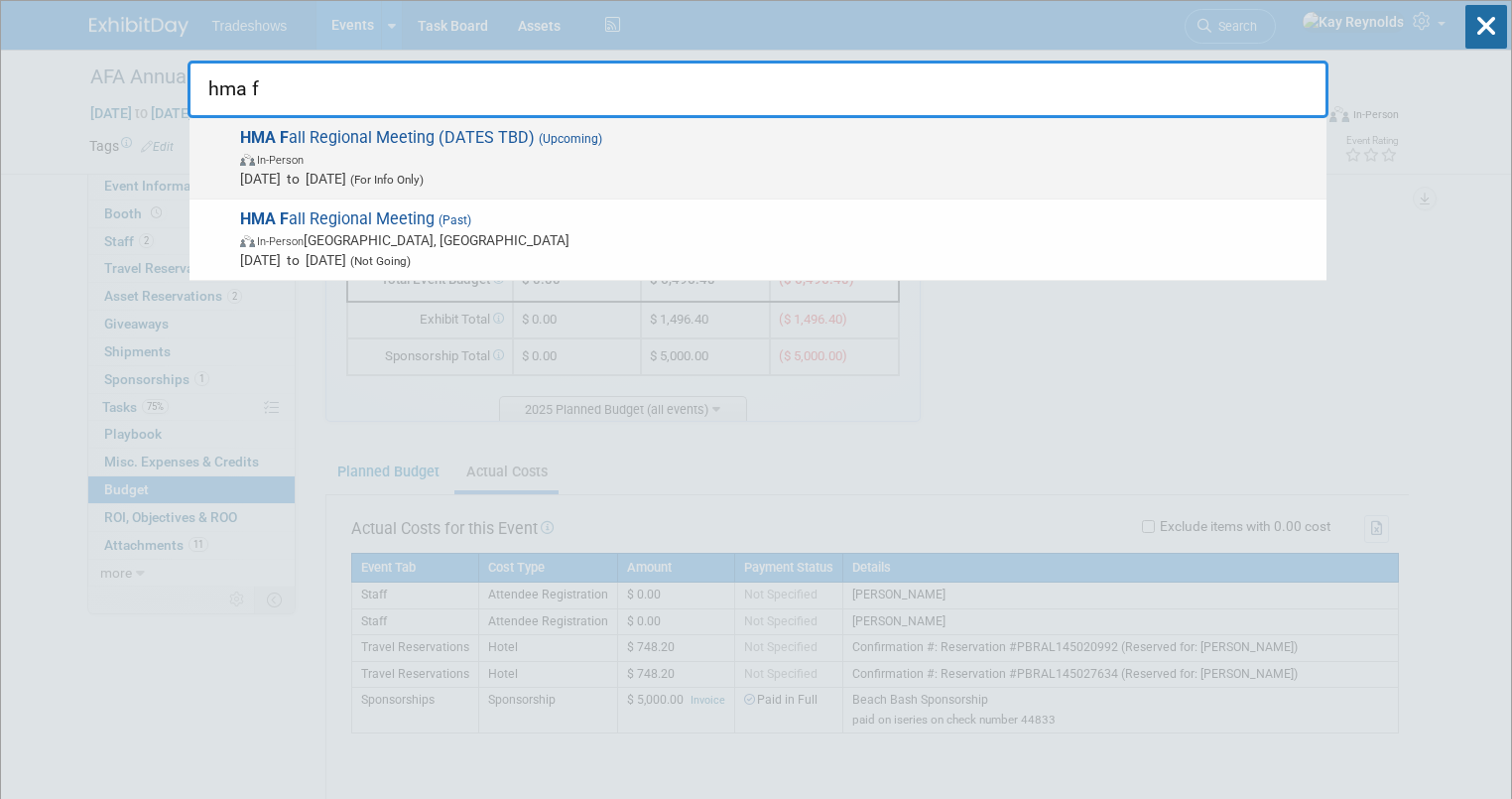 type on "hma f" 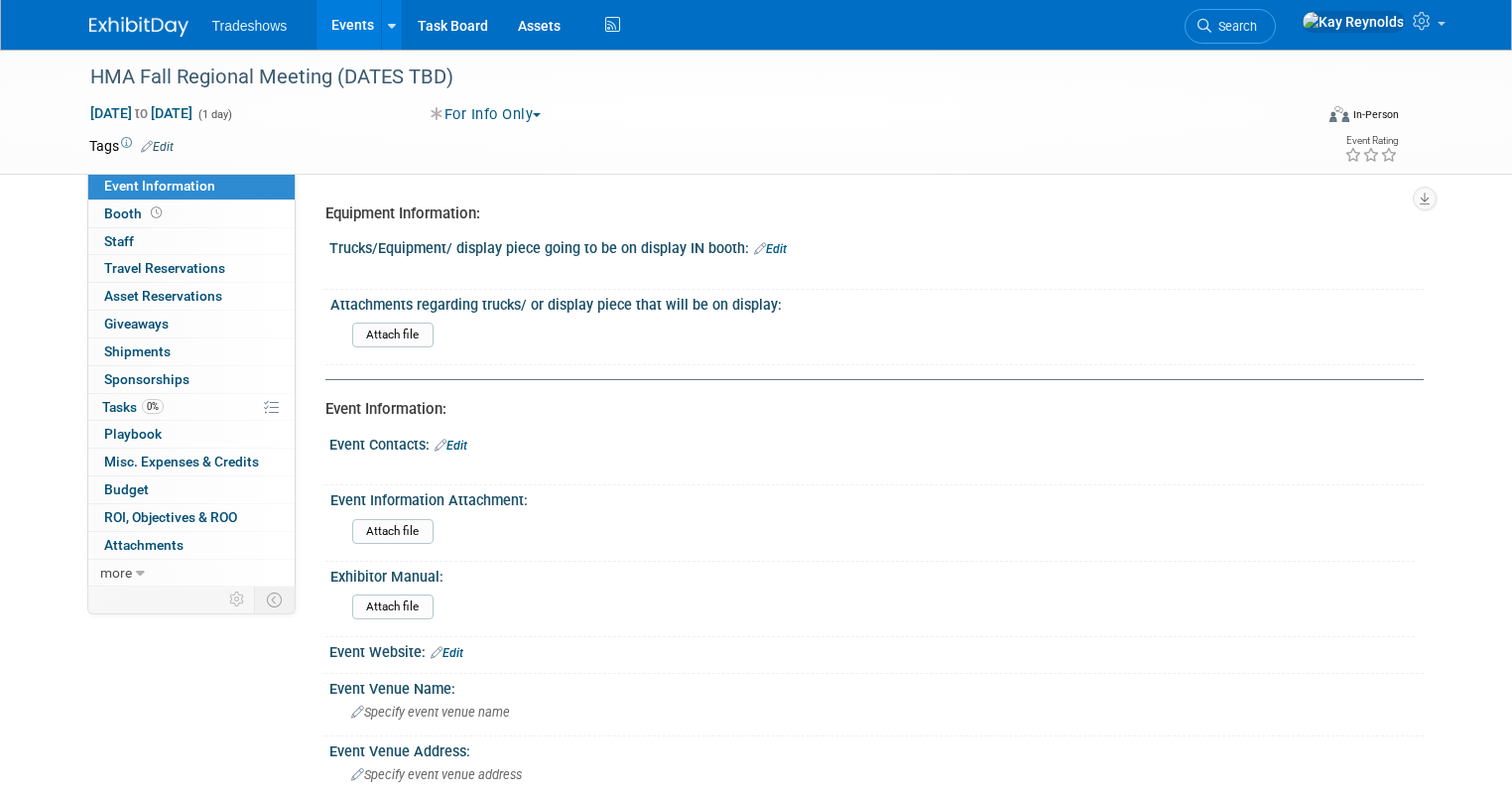 scroll, scrollTop: 0, scrollLeft: 0, axis: both 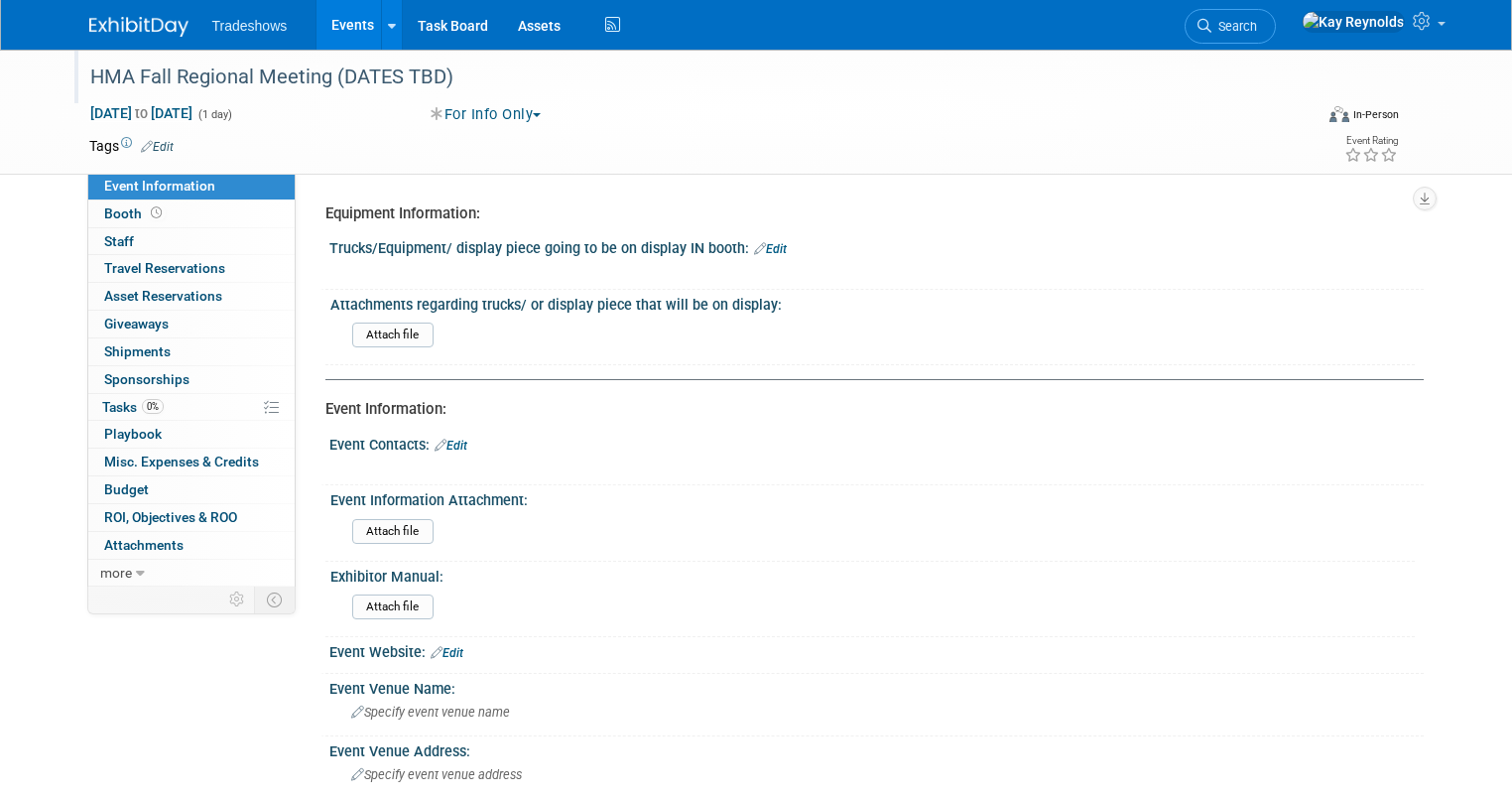 click on "HMA Fall Regional Meeting (DATES TBD)" at bounding box center [686, 77] 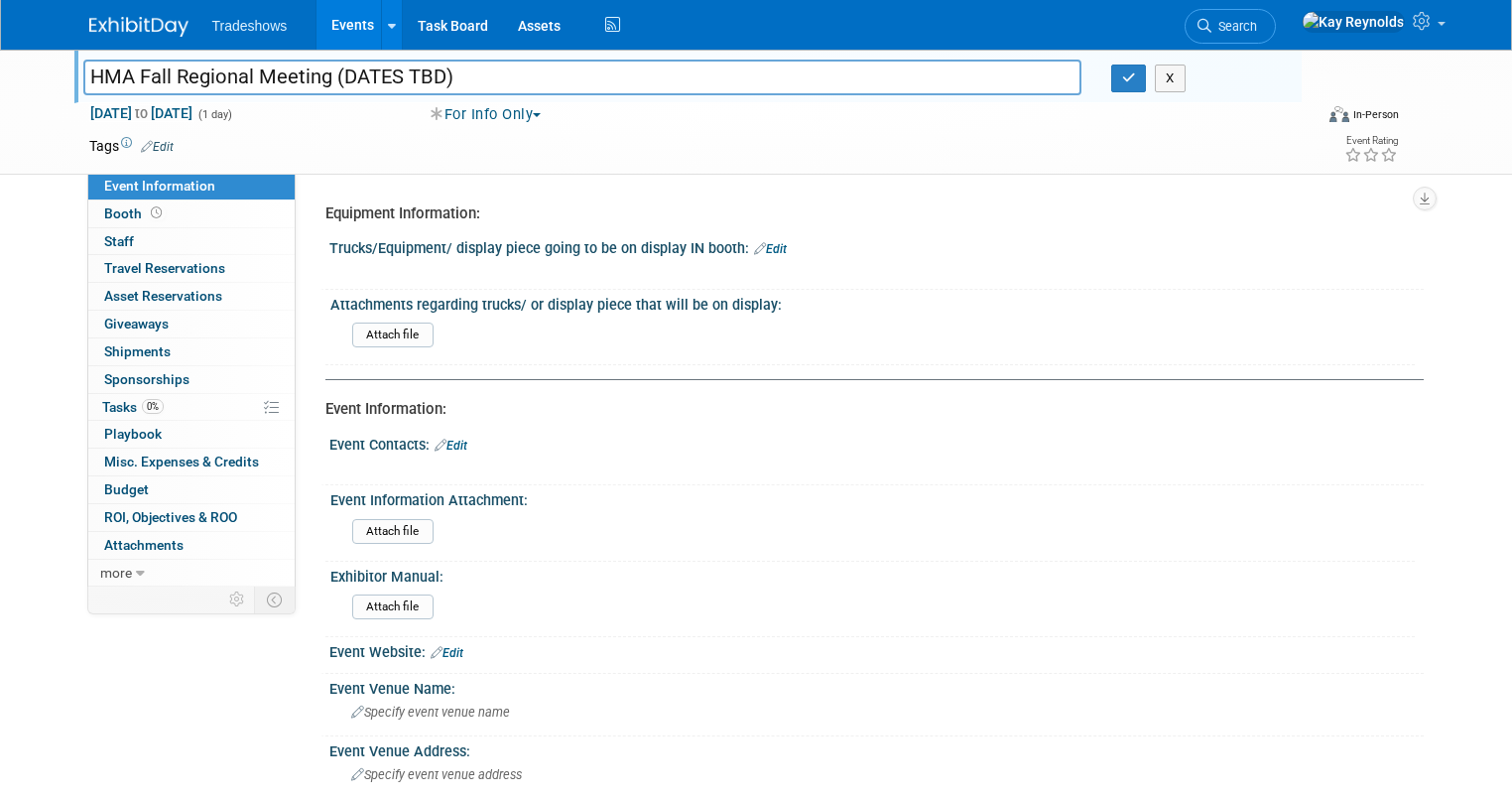 drag, startPoint x: 319, startPoint y: 71, endPoint x: 487, endPoint y: 69, distance: 168.0119 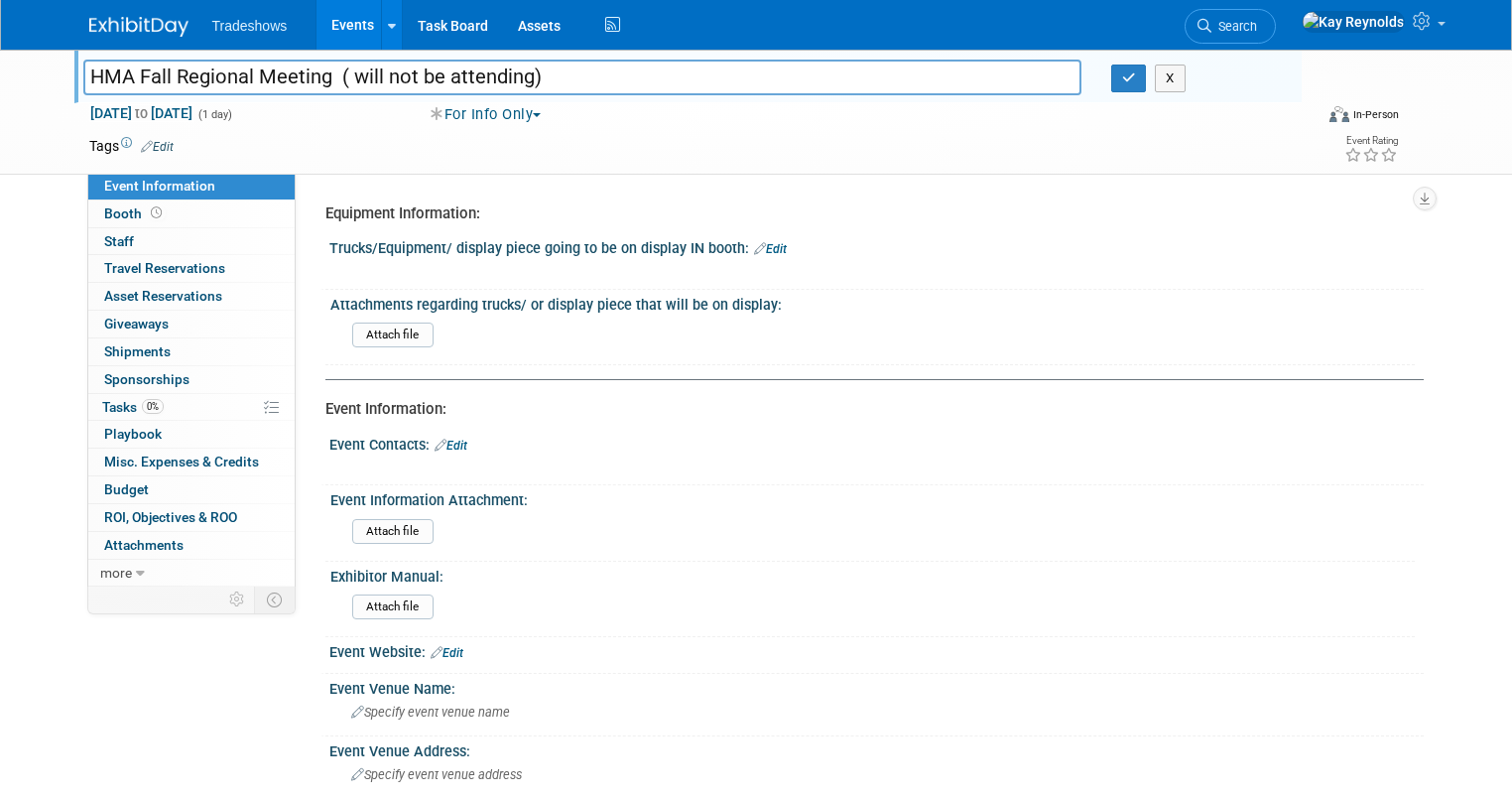 type on "HMA Fall Regional Meeting  ( will not be attending)" 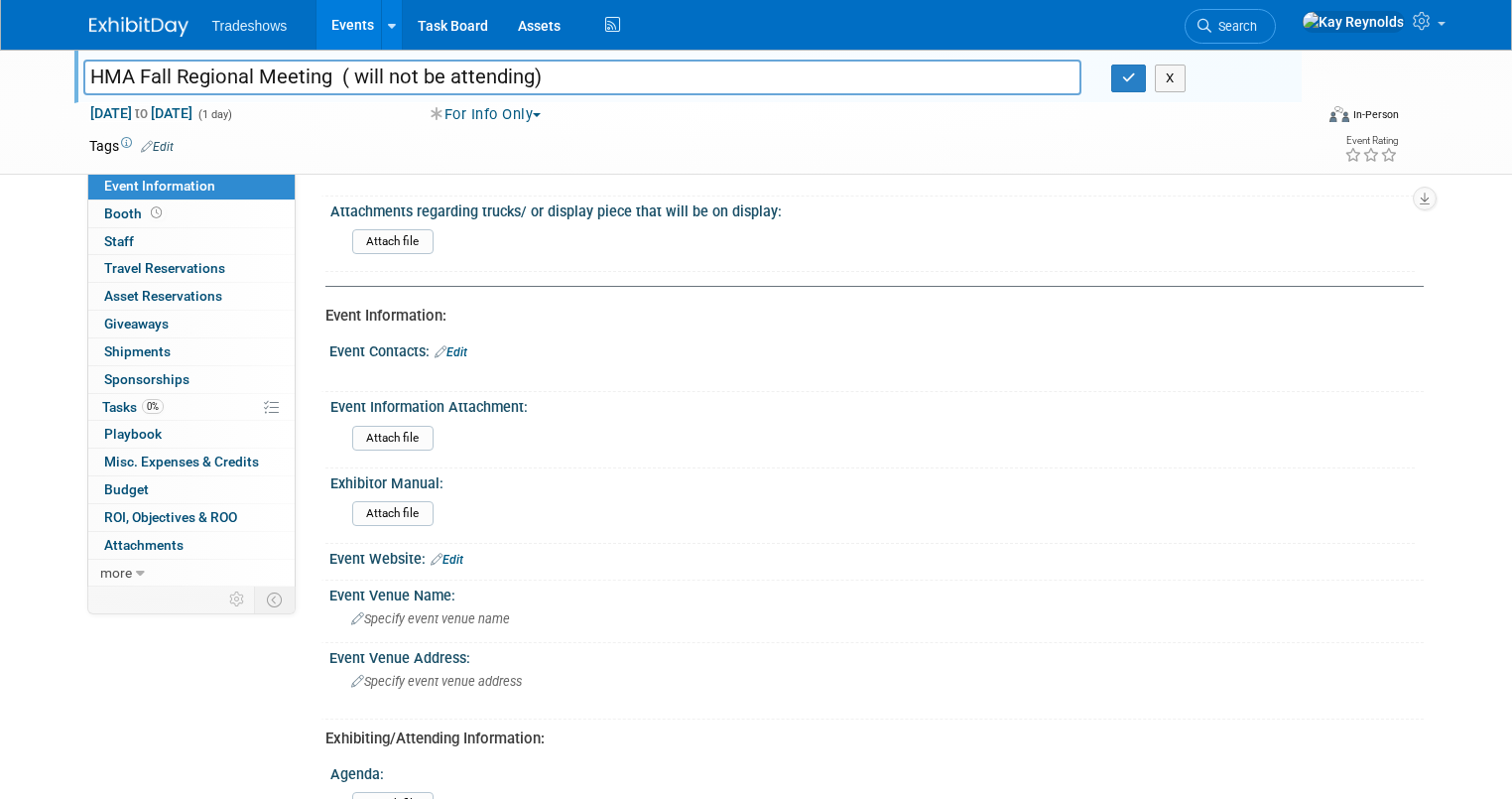 scroll, scrollTop: 0, scrollLeft: 0, axis: both 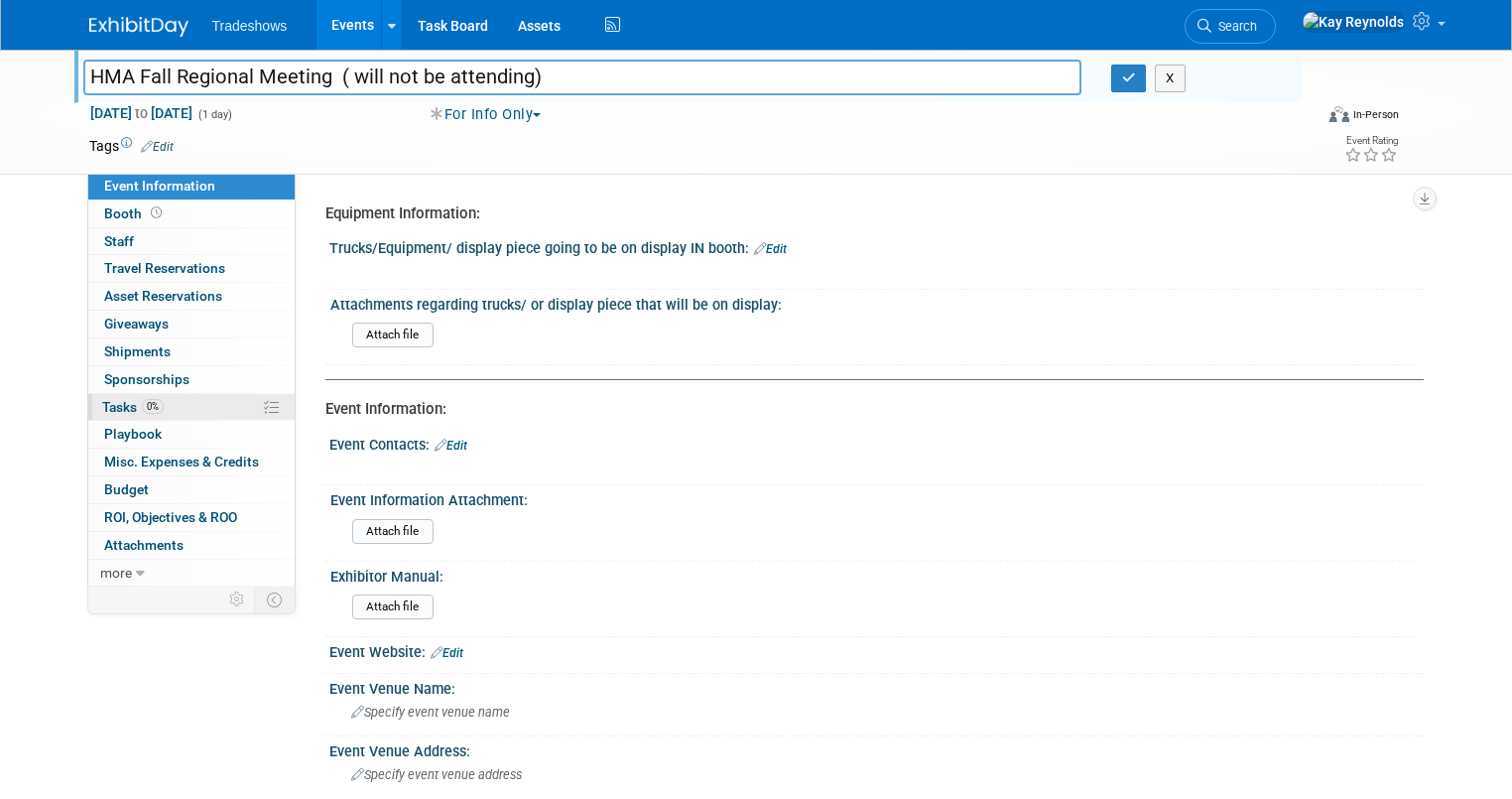 click on "0%
Tasks 0%" at bounding box center [191, 407] 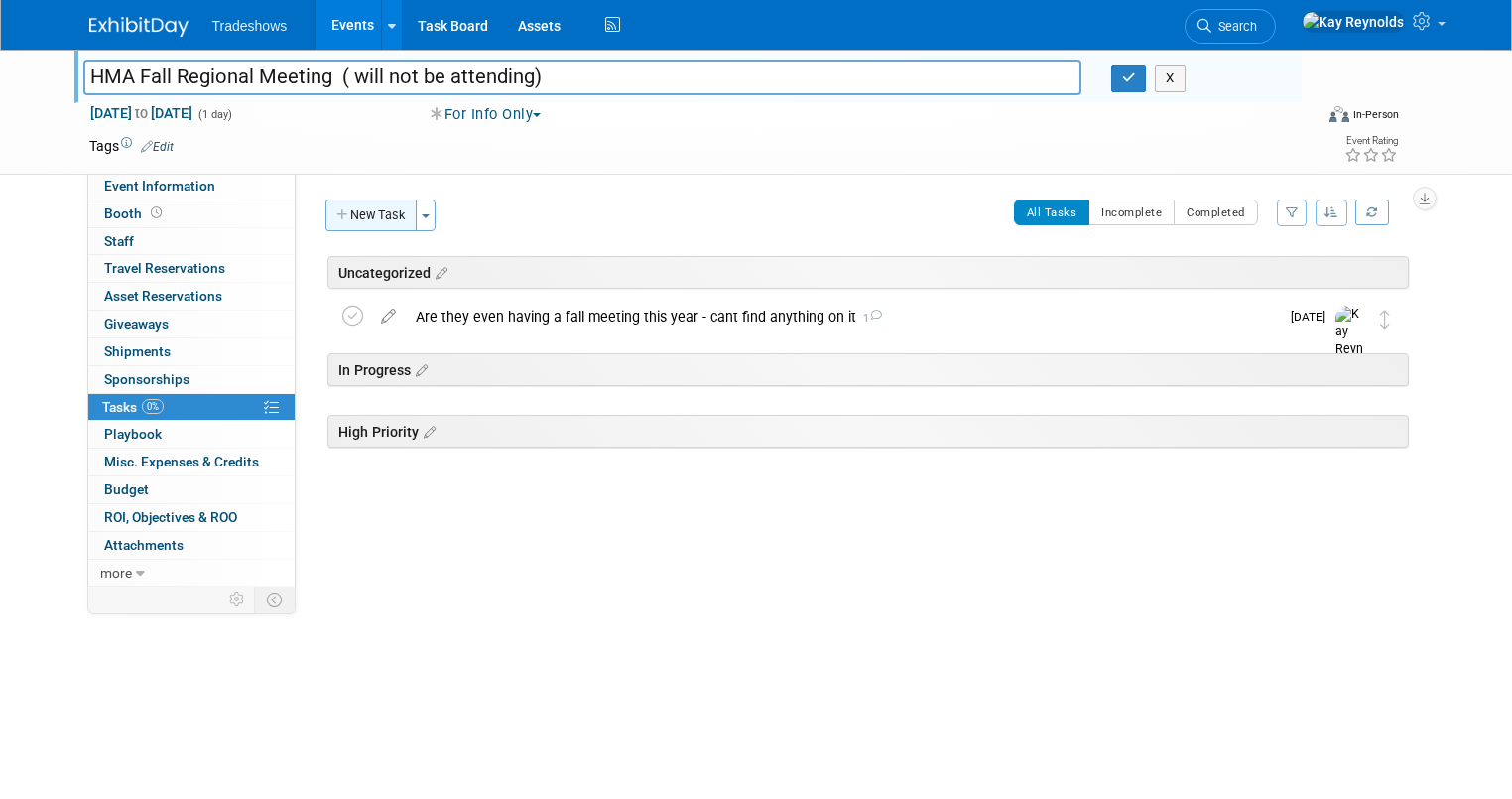 click on "New Task" at bounding box center (371, 215) 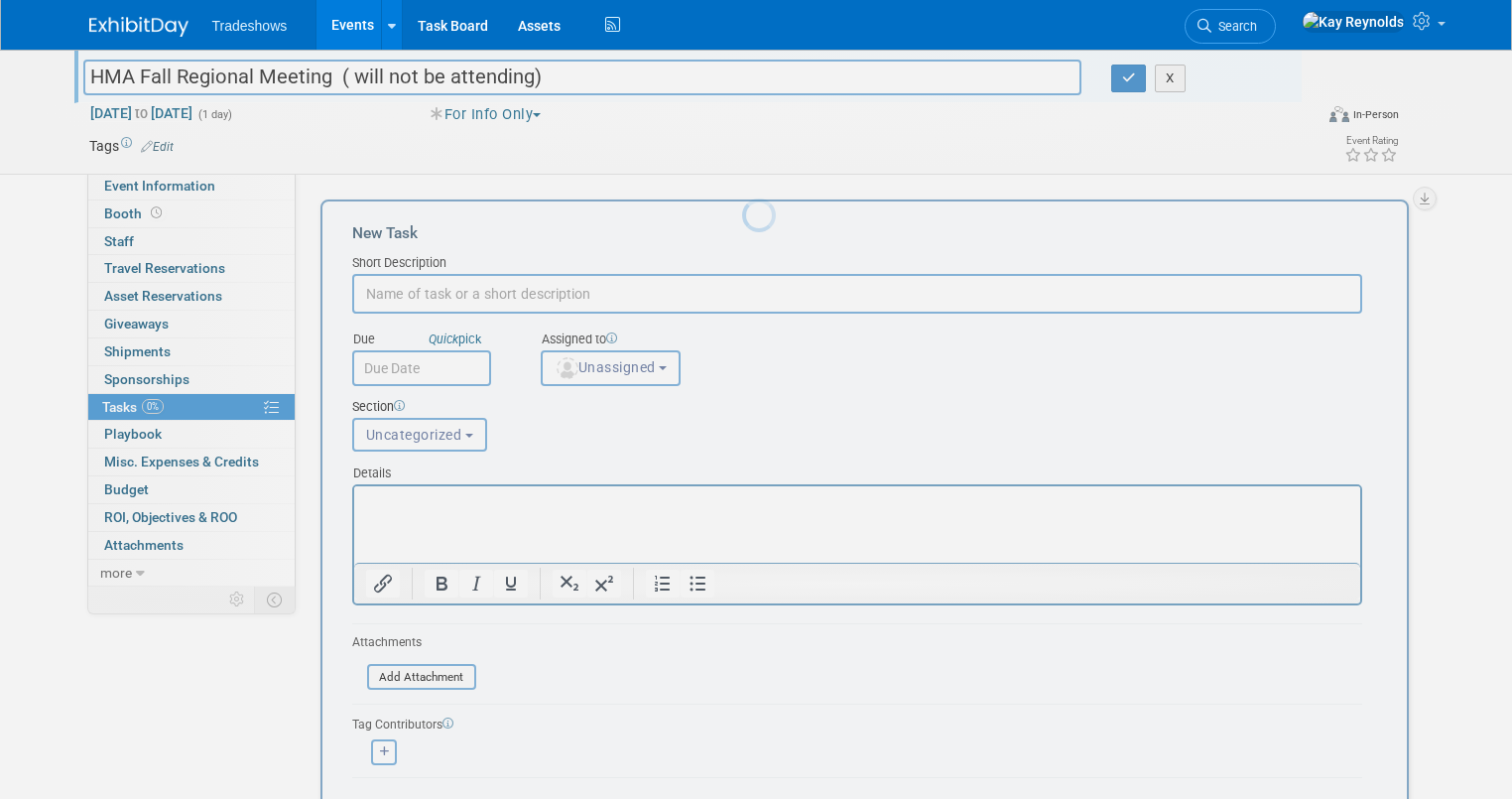 scroll, scrollTop: 0, scrollLeft: 0, axis: both 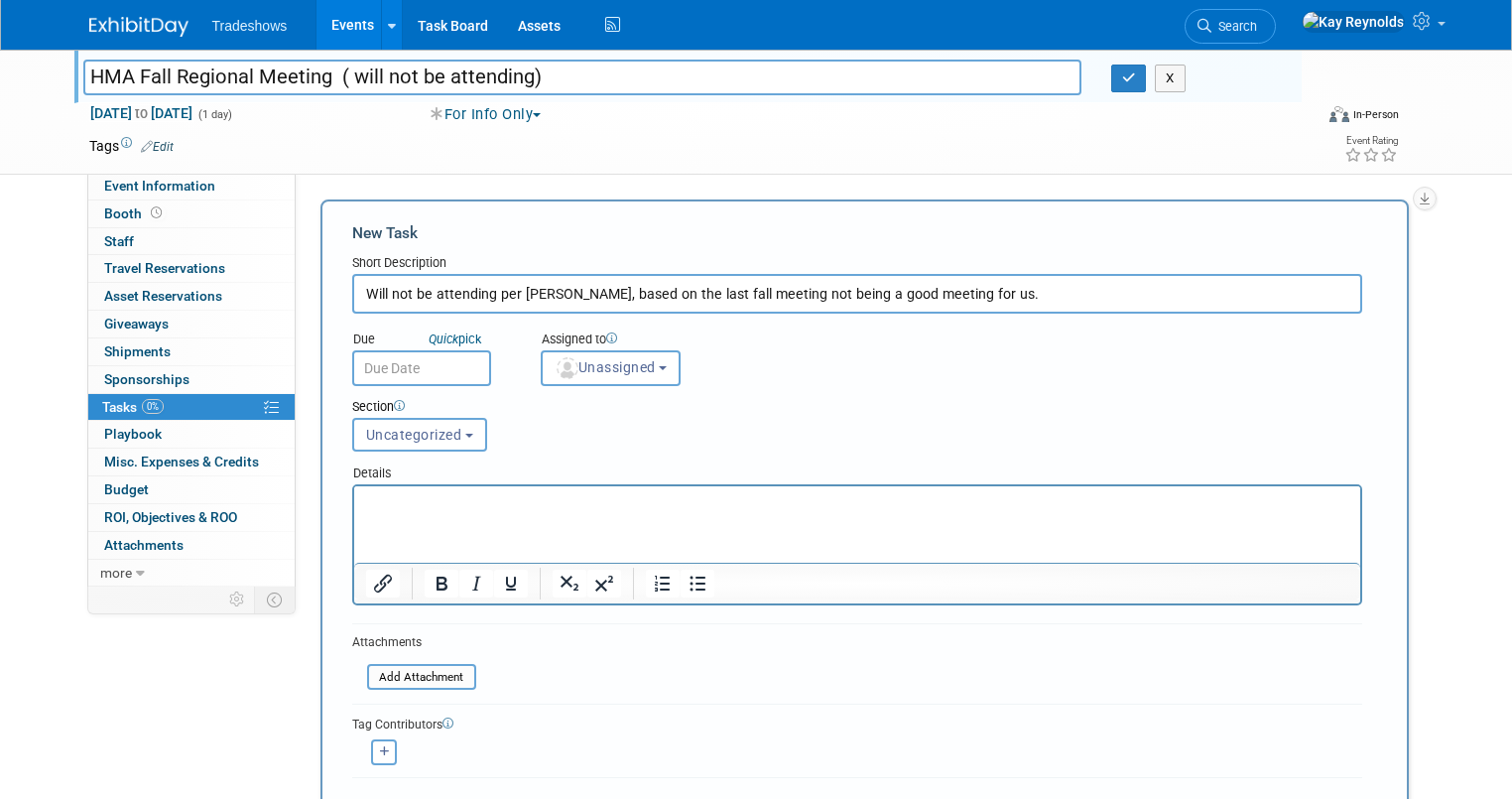type on "Will not be attending per [PERSON_NAME], based on the last fall meeting not being a good meeting for us." 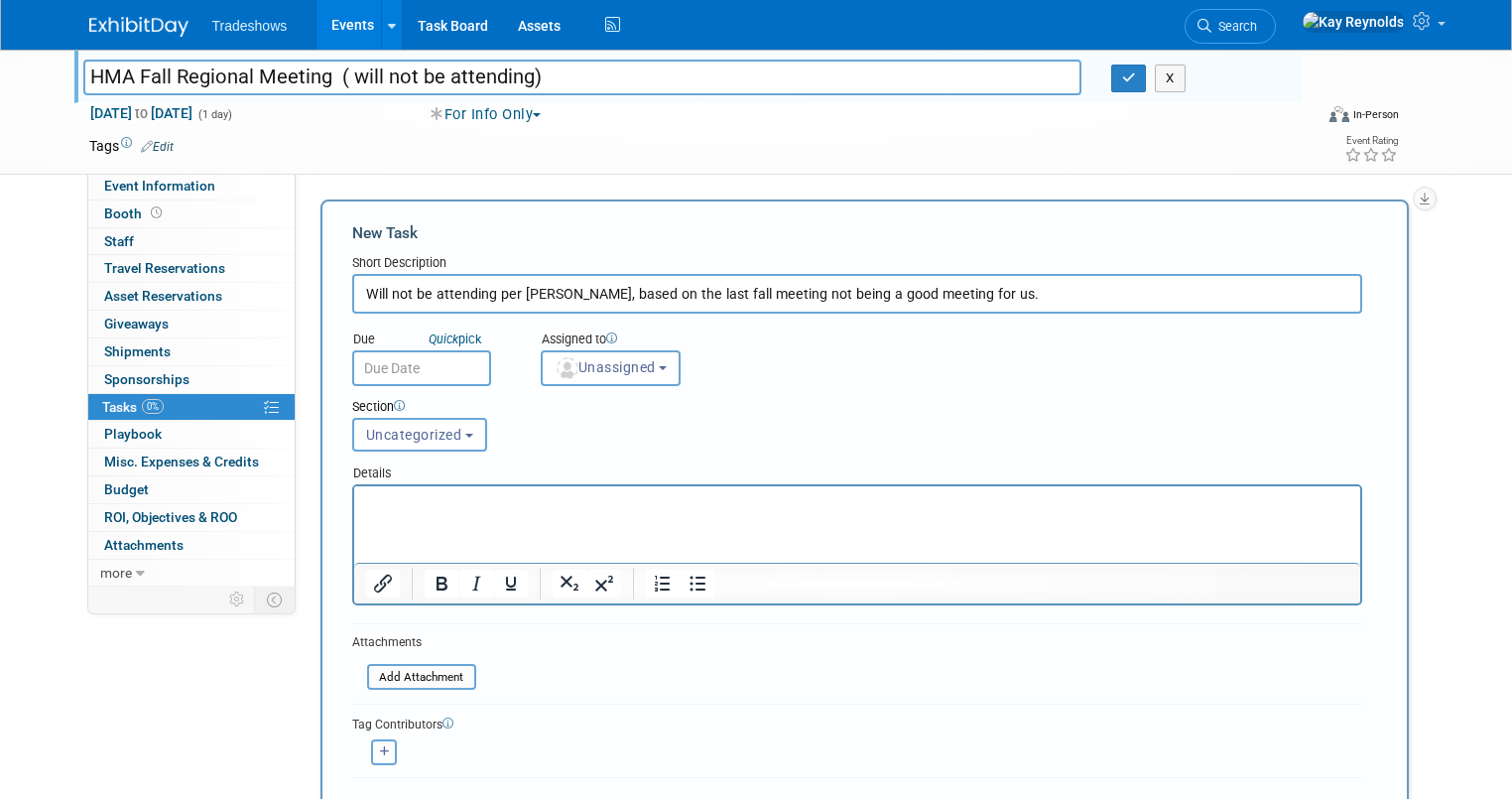 click at bounding box center [422, 368] 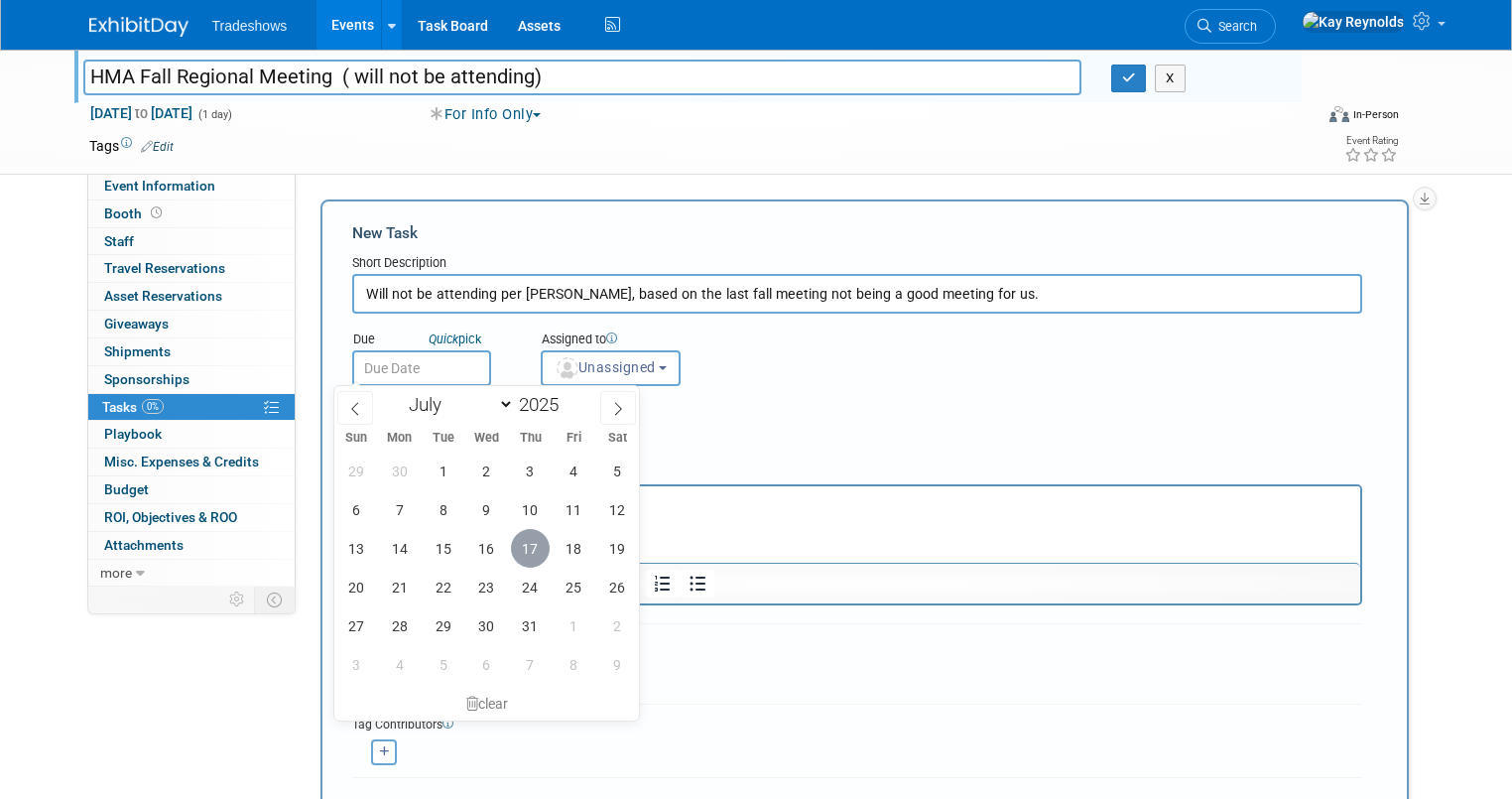 drag, startPoint x: 523, startPoint y: 550, endPoint x: 226, endPoint y: 3, distance: 622.42911 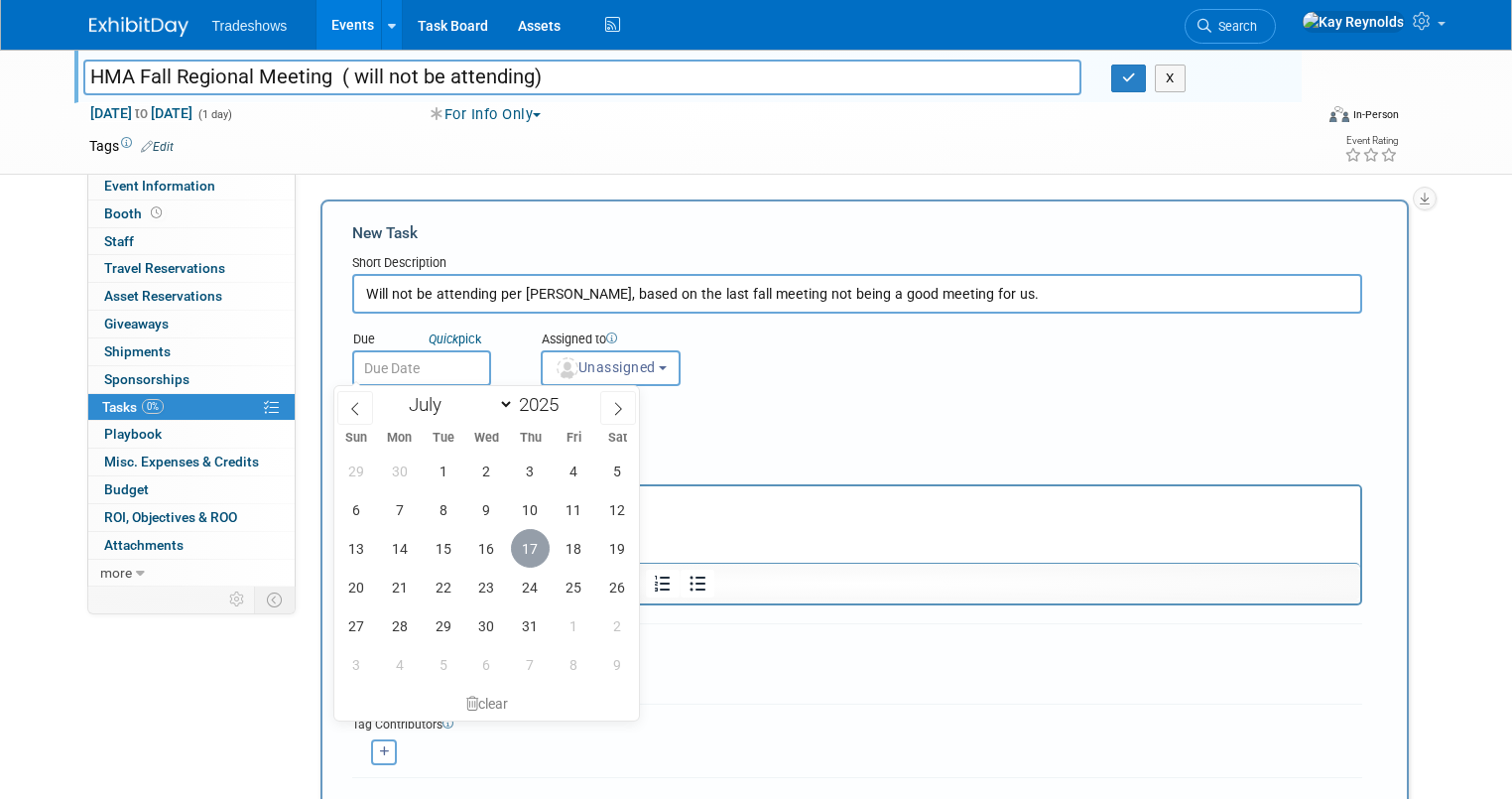 click on "17" at bounding box center (530, 548) 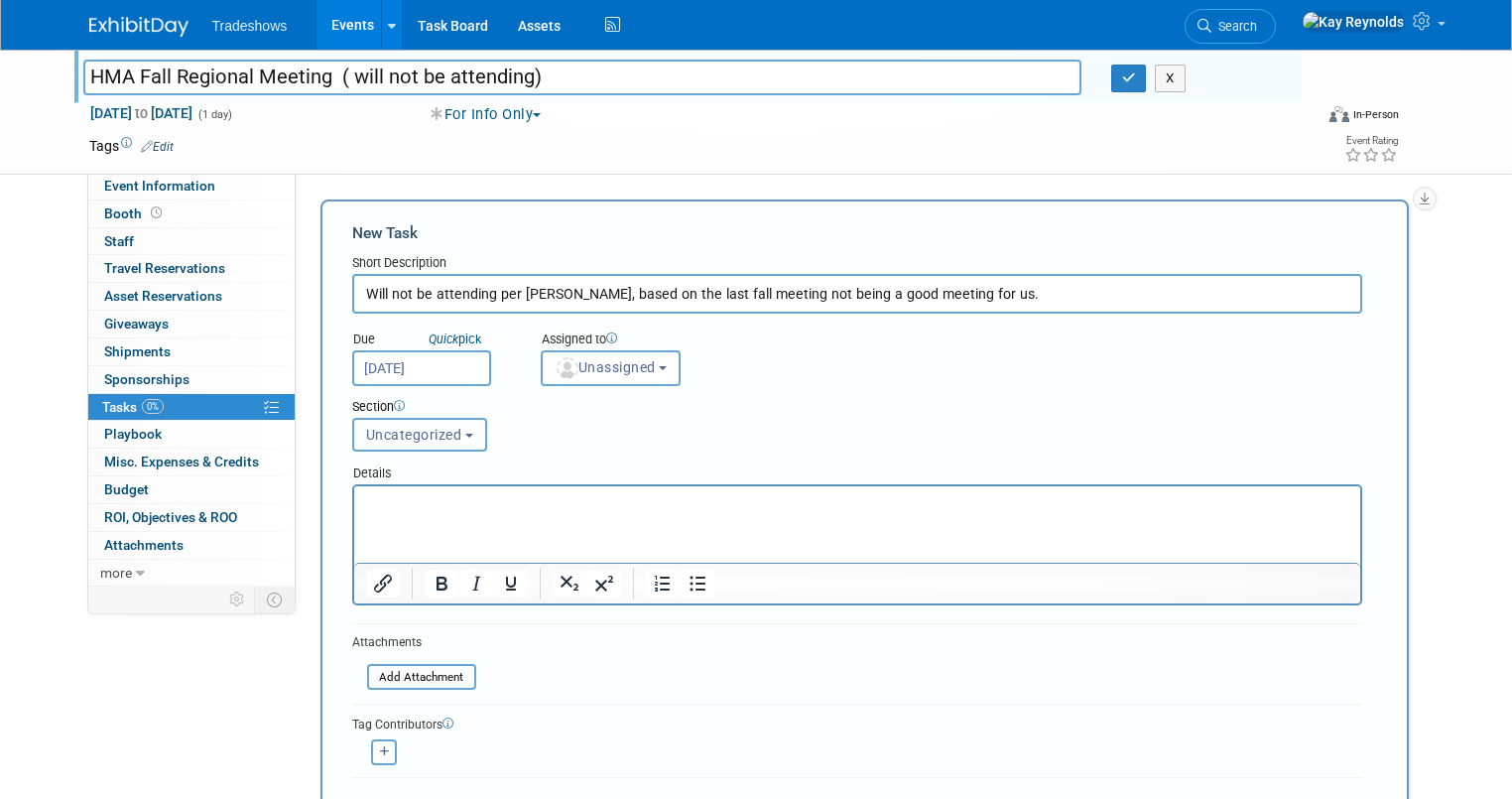 click on "Uncategorized" at bounding box center [414, 435] 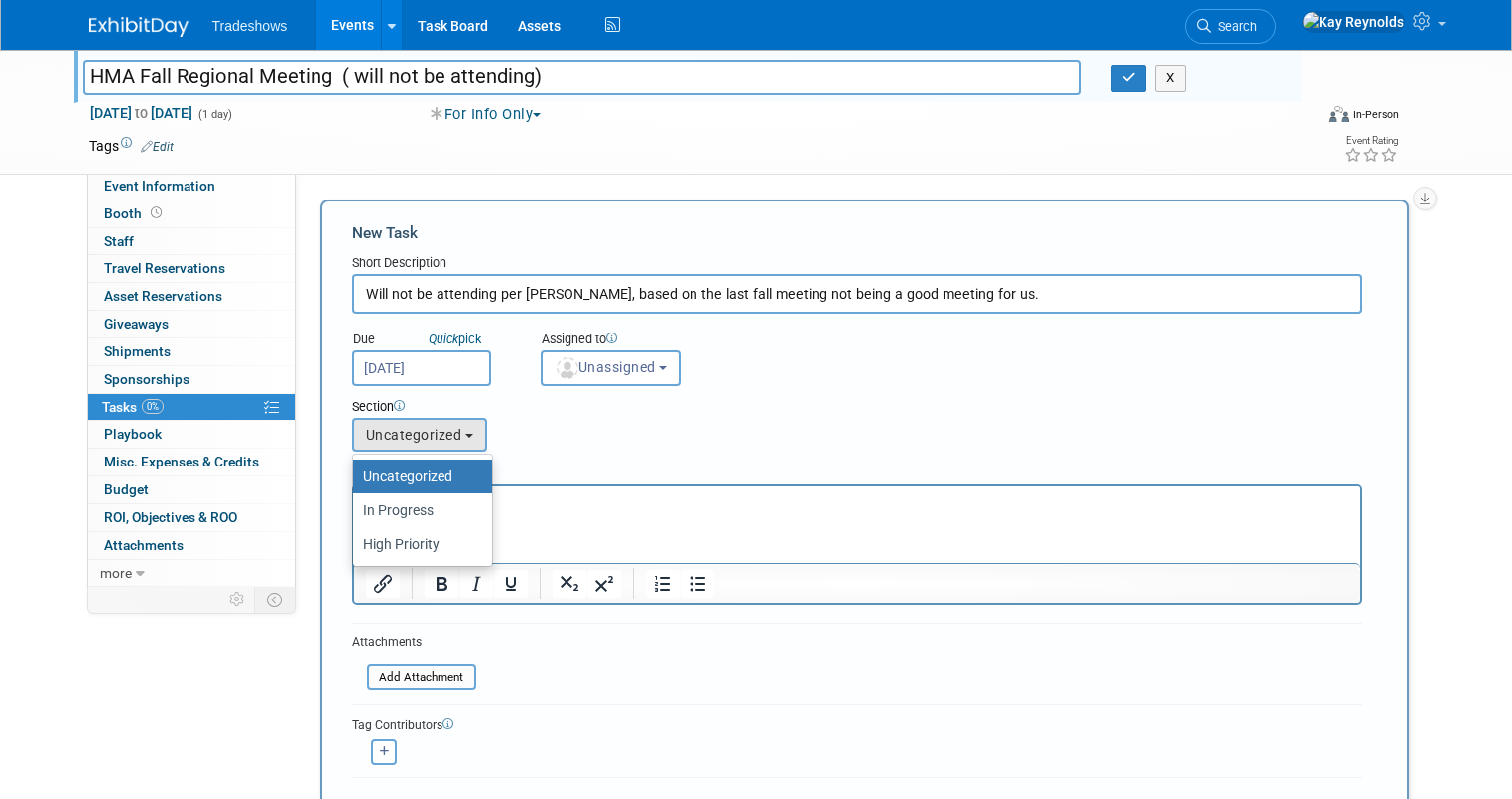 click on "Section
Uncategorized
In Progress
High Priority
Uncategorized    Uncategorized  In Progress  High Priority" at bounding box center (814, 421) 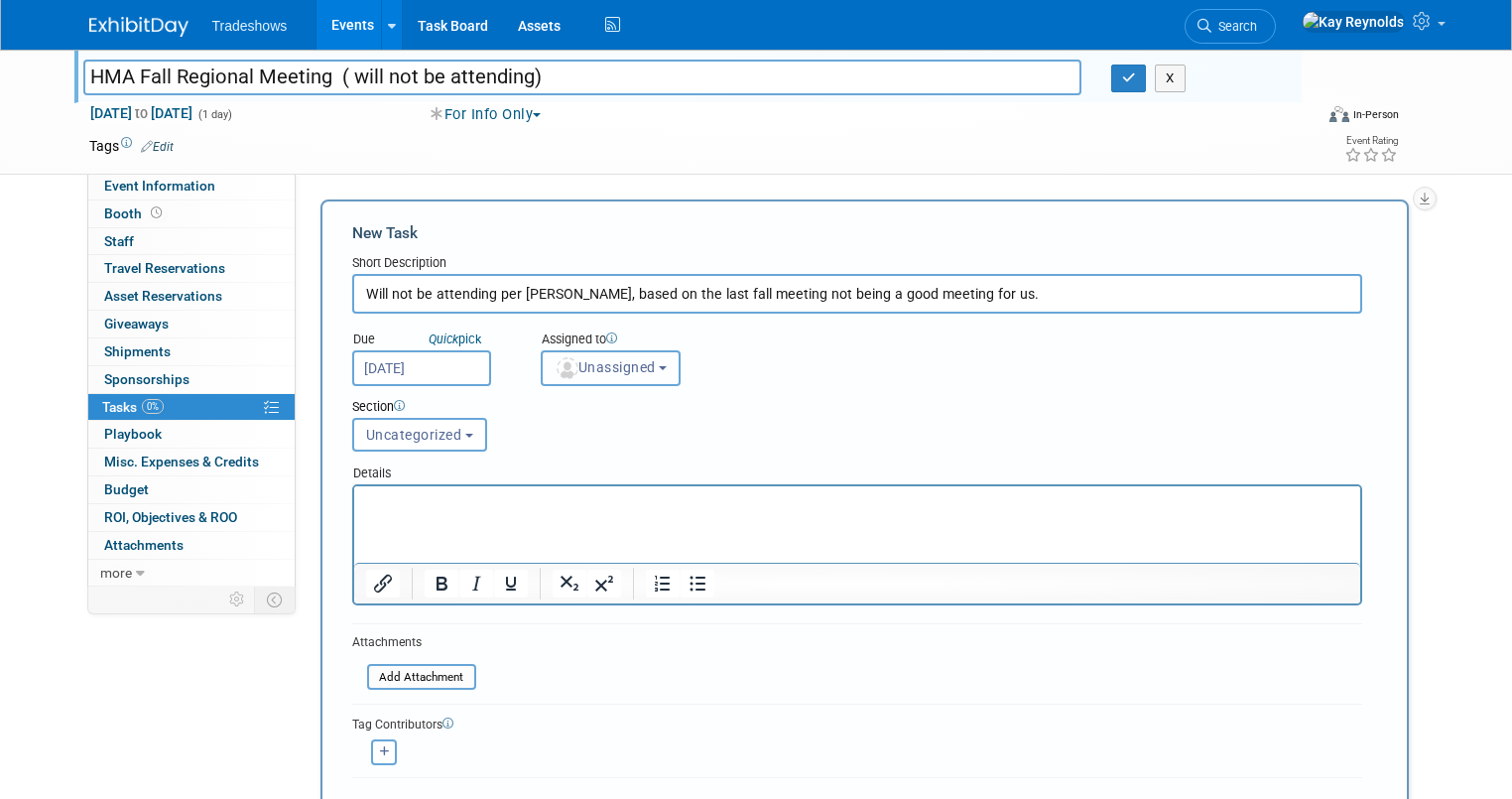 click on "Unassigned" at bounding box center (605, 367) 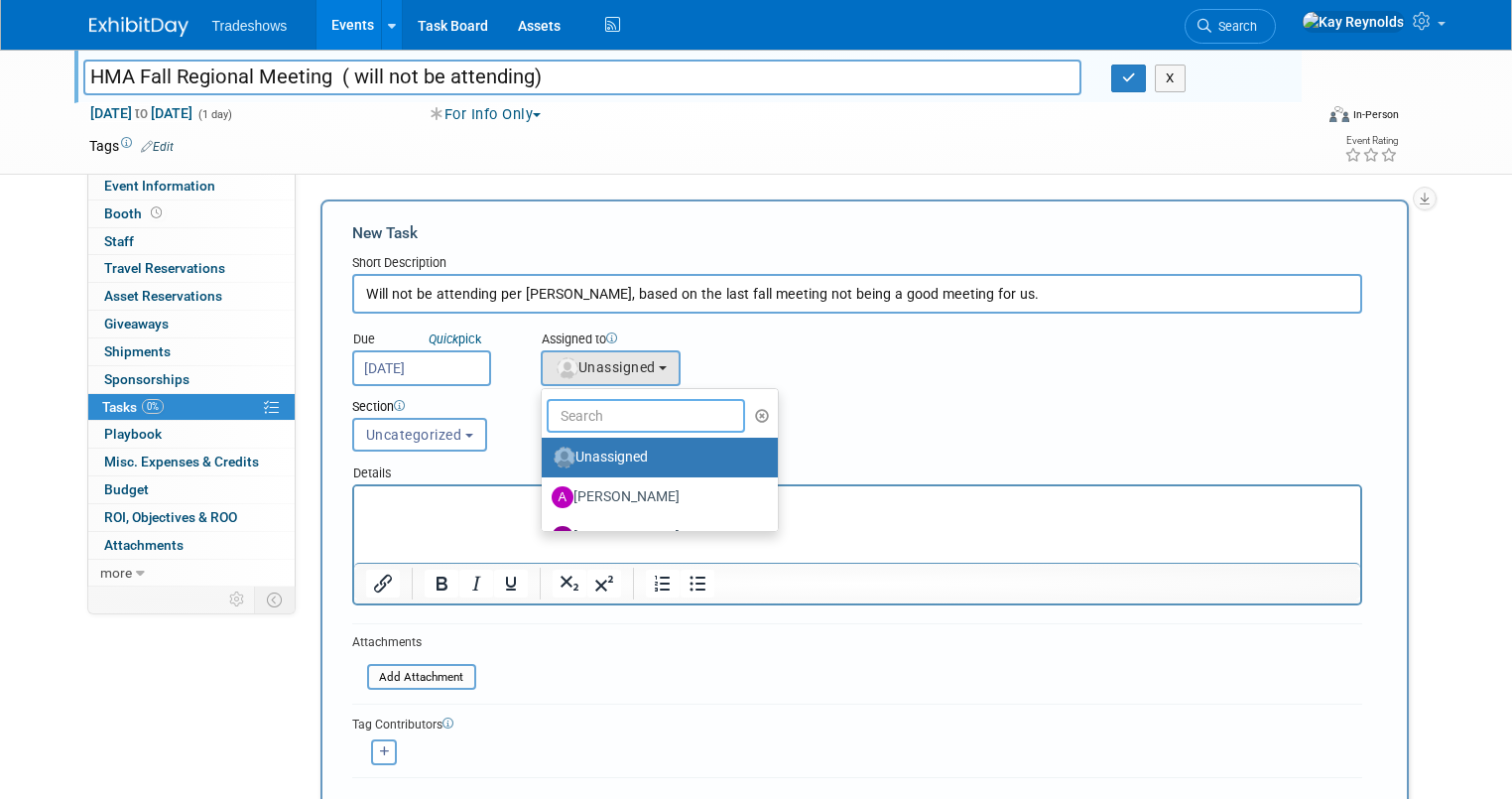 click at bounding box center (646, 416) 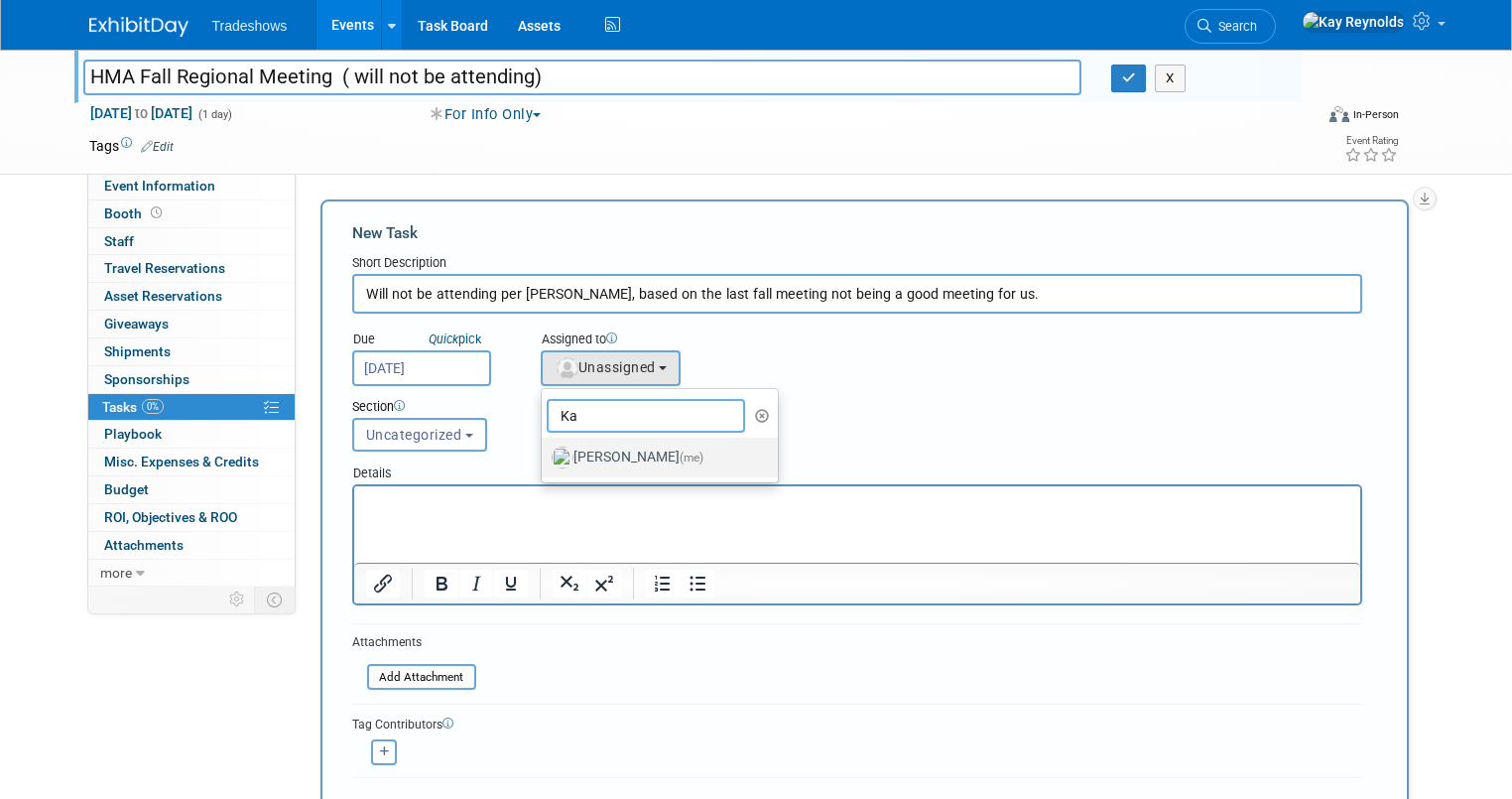 type on "Ka" 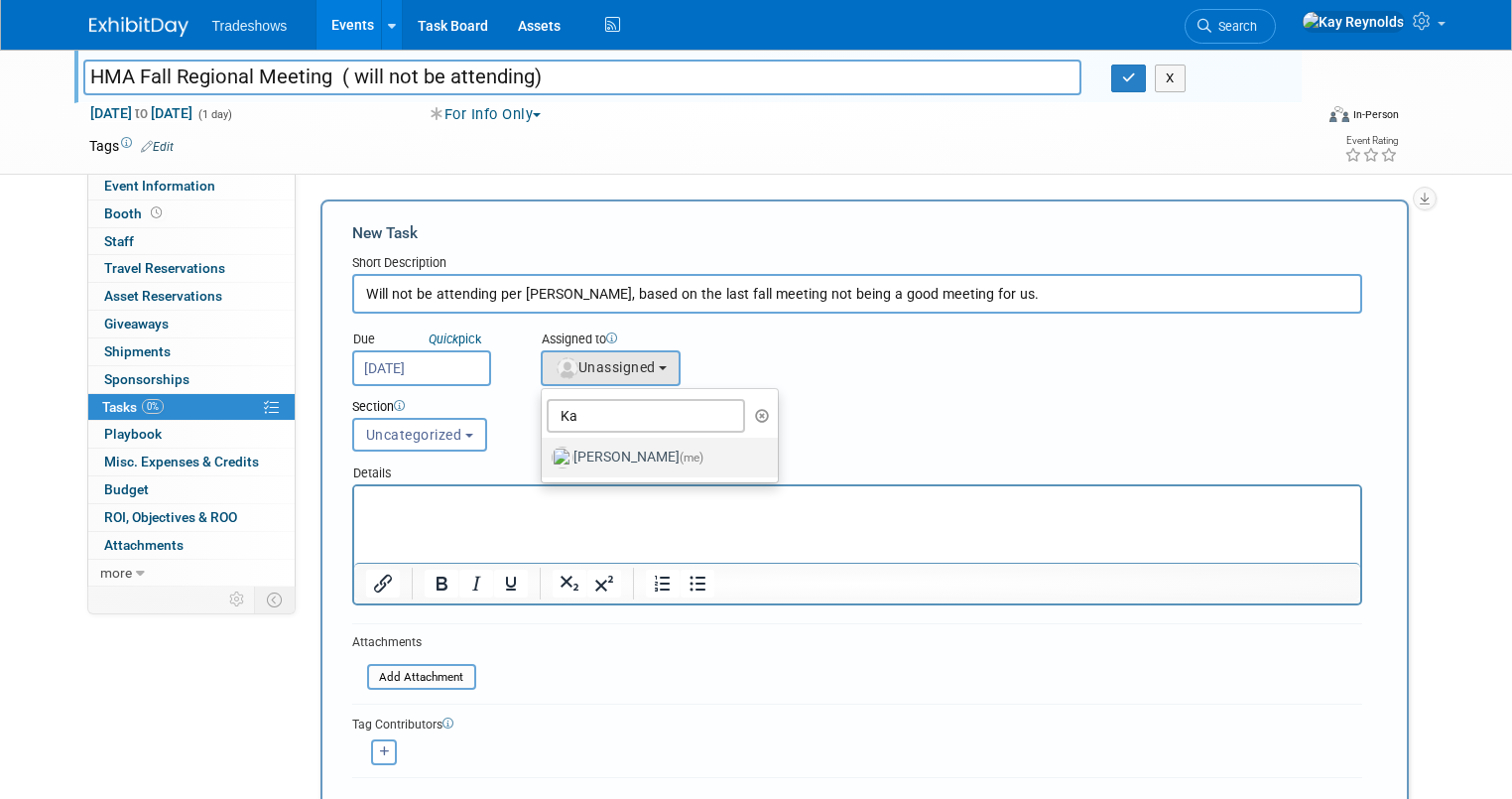 click on "[PERSON_NAME]
(me)" at bounding box center (655, 458) 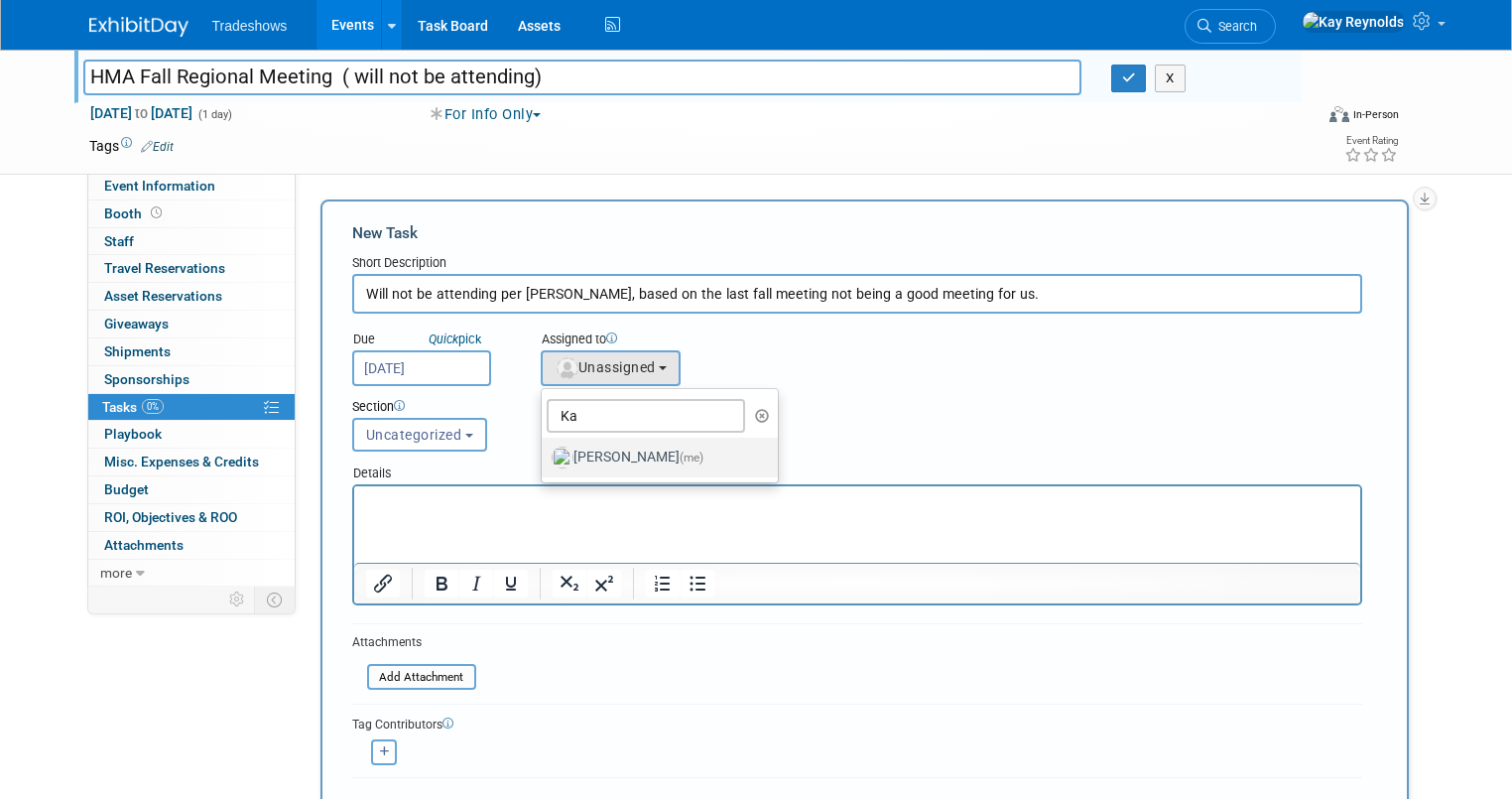 click on "[PERSON_NAME]
(me)" at bounding box center (538, 455) 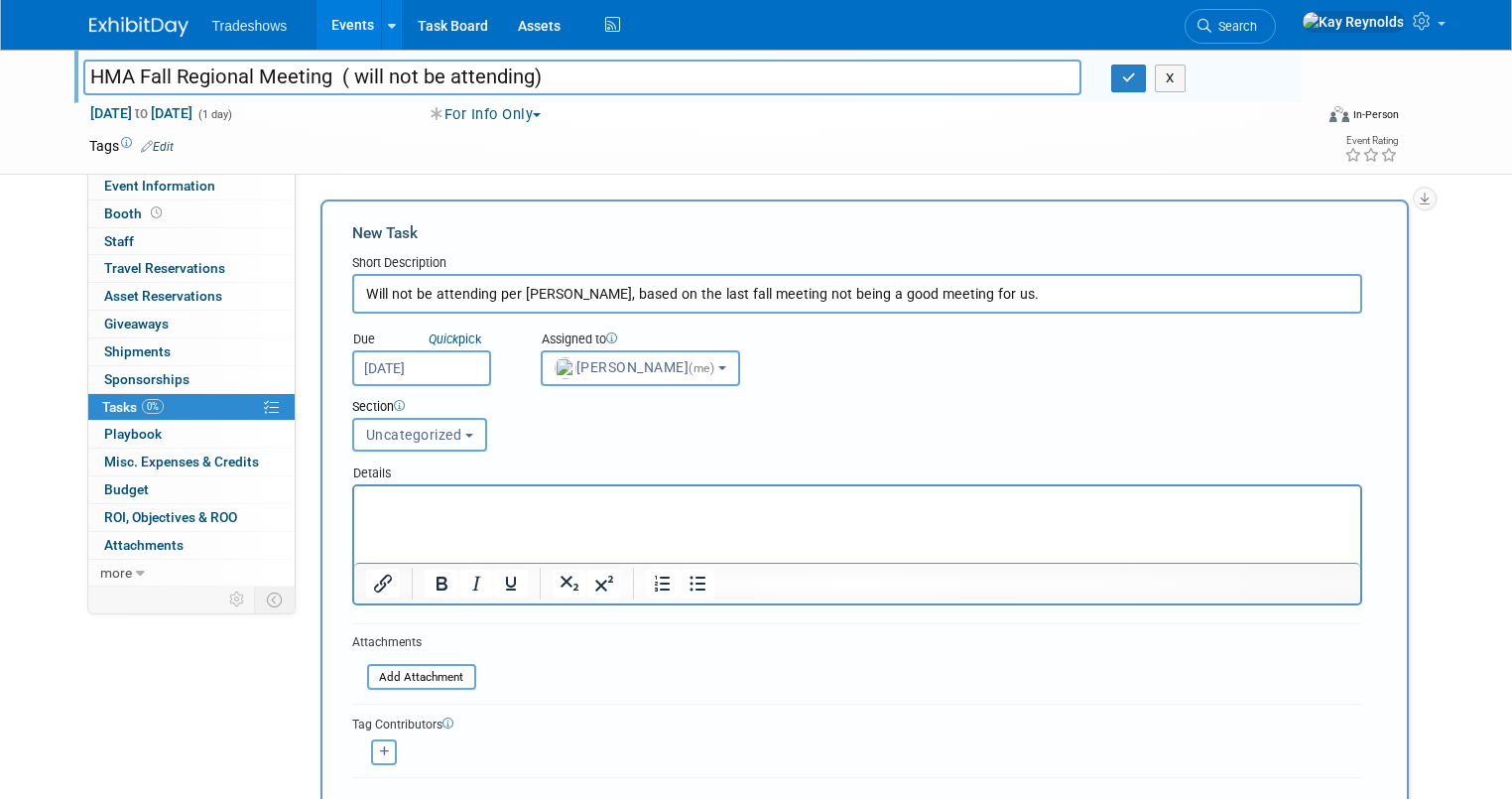 click on "Uncategorized" at bounding box center (414, 435) 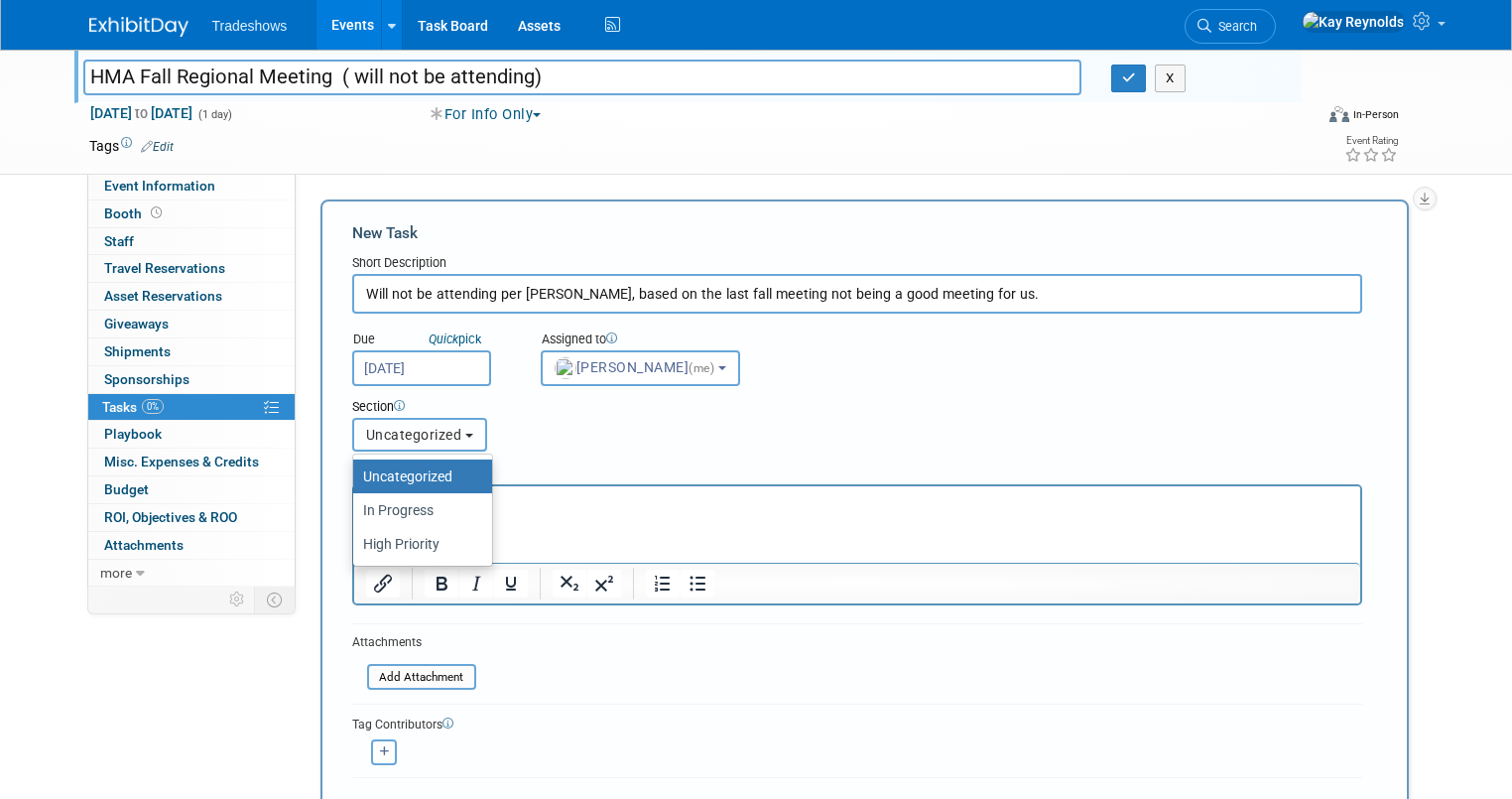 click on "Uncategorized" at bounding box center [414, 435] 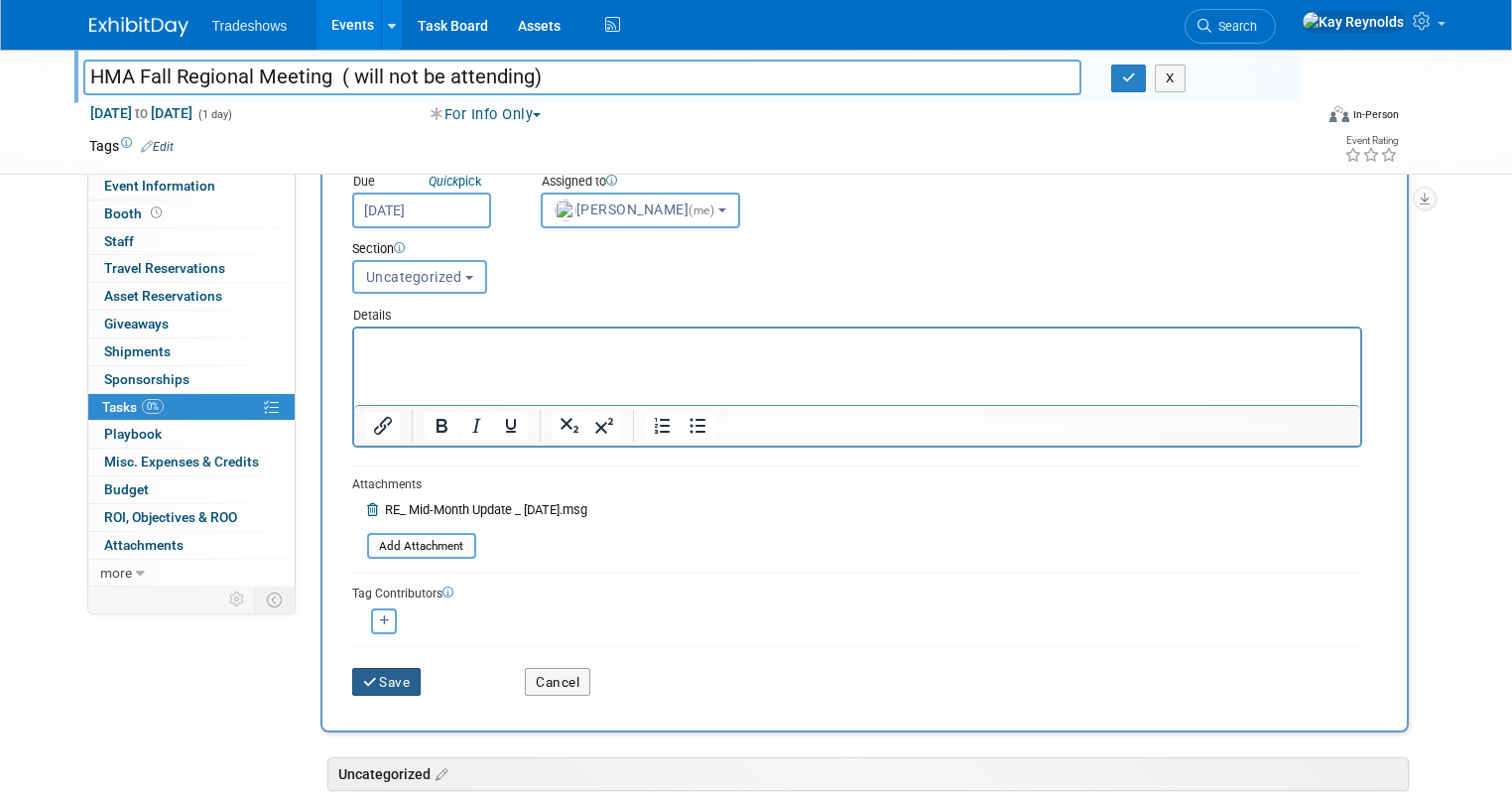 scroll, scrollTop: 159, scrollLeft: 0, axis: vertical 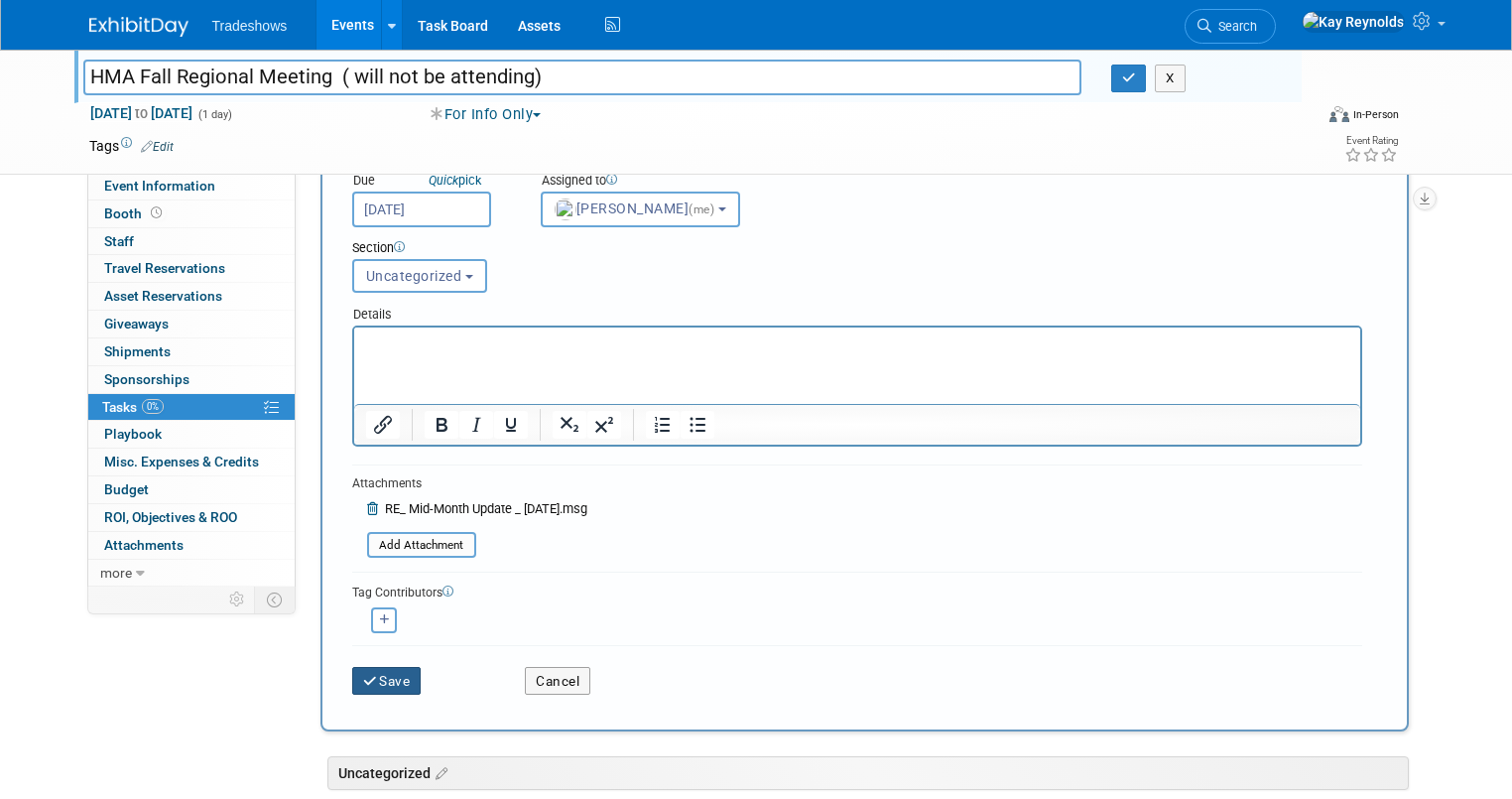 click on "Save" at bounding box center (387, 681) 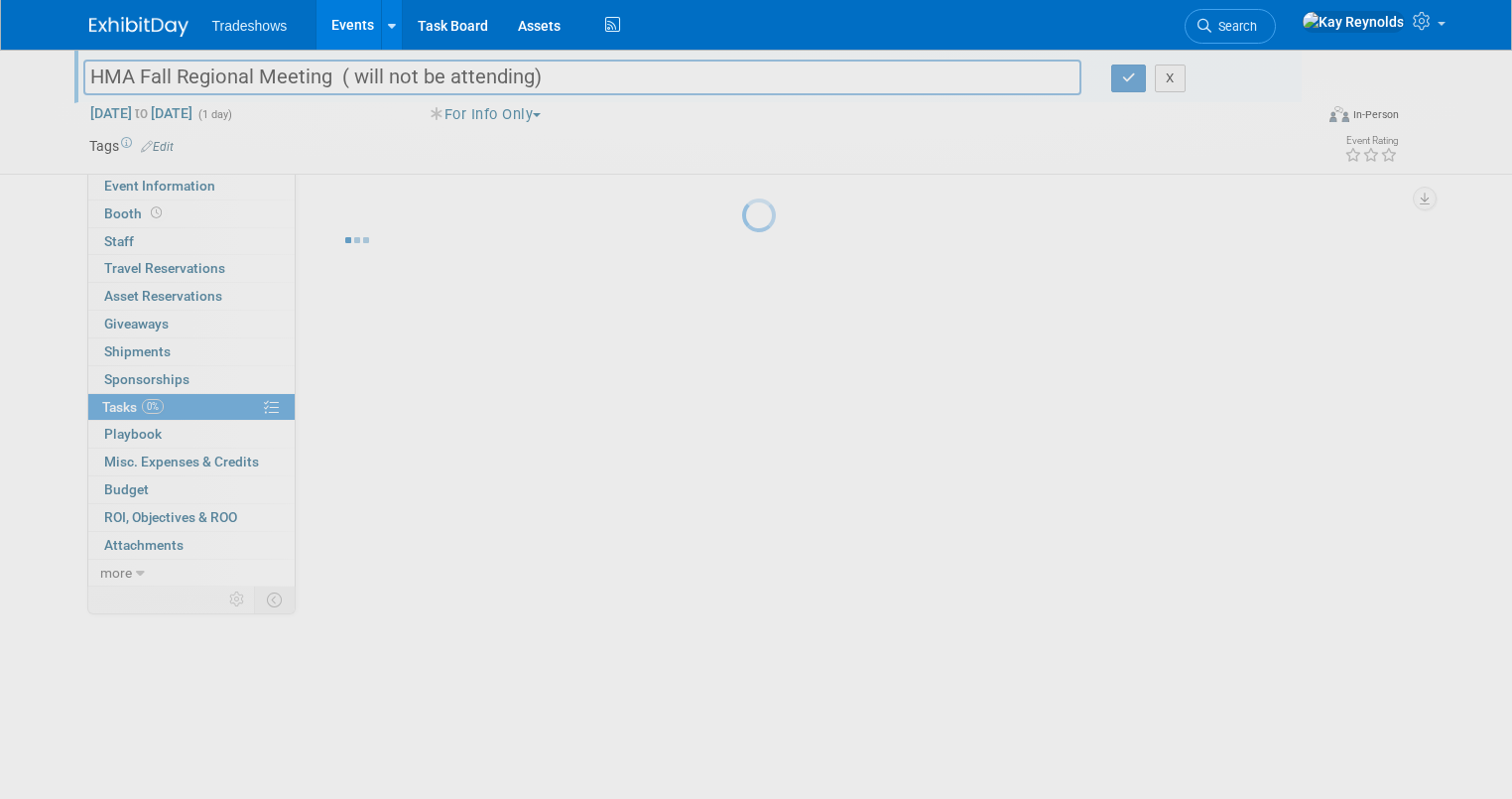 scroll, scrollTop: 0, scrollLeft: 0, axis: both 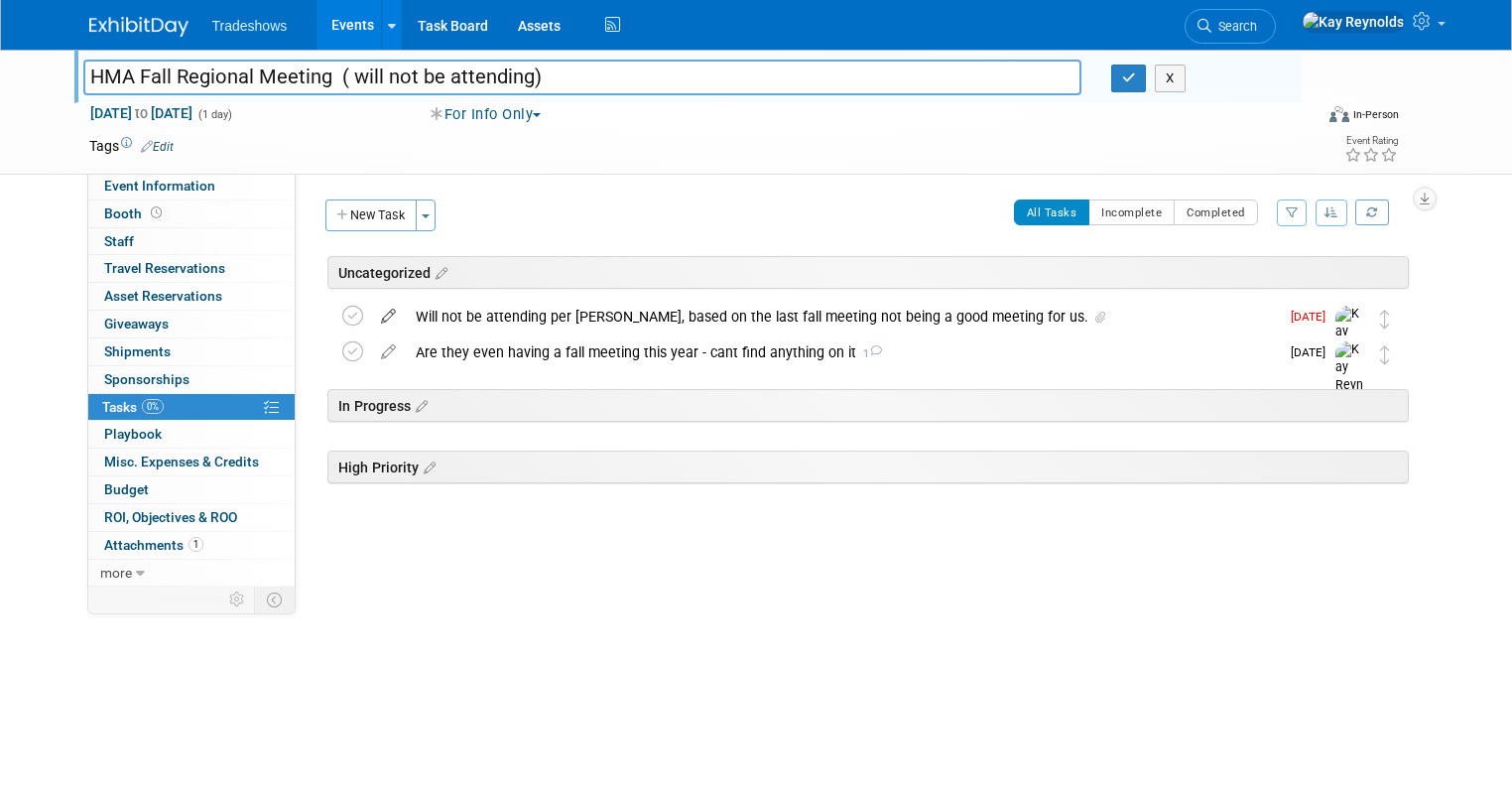 click at bounding box center [388, 312] 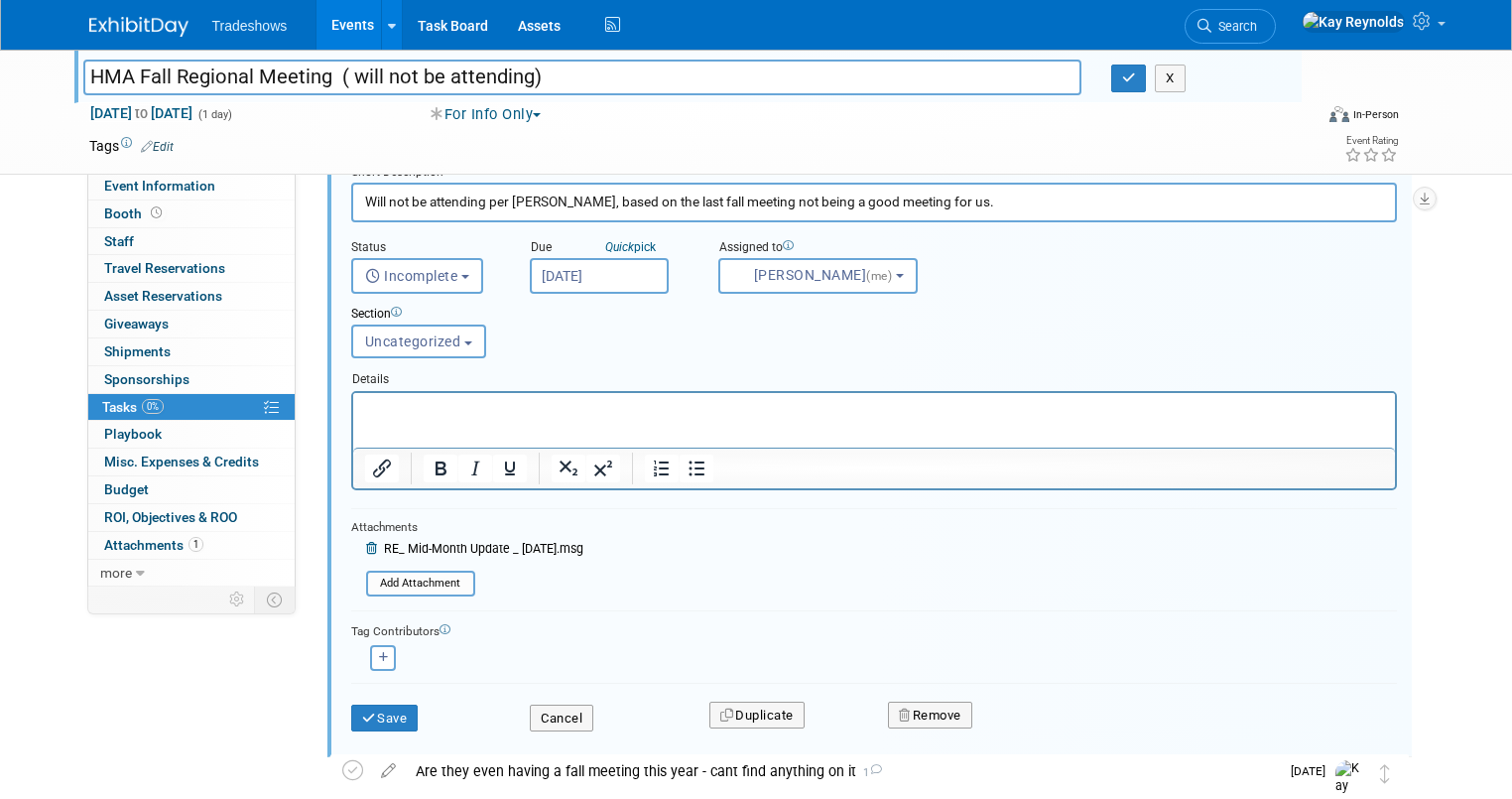 scroll, scrollTop: 327, scrollLeft: 0, axis: vertical 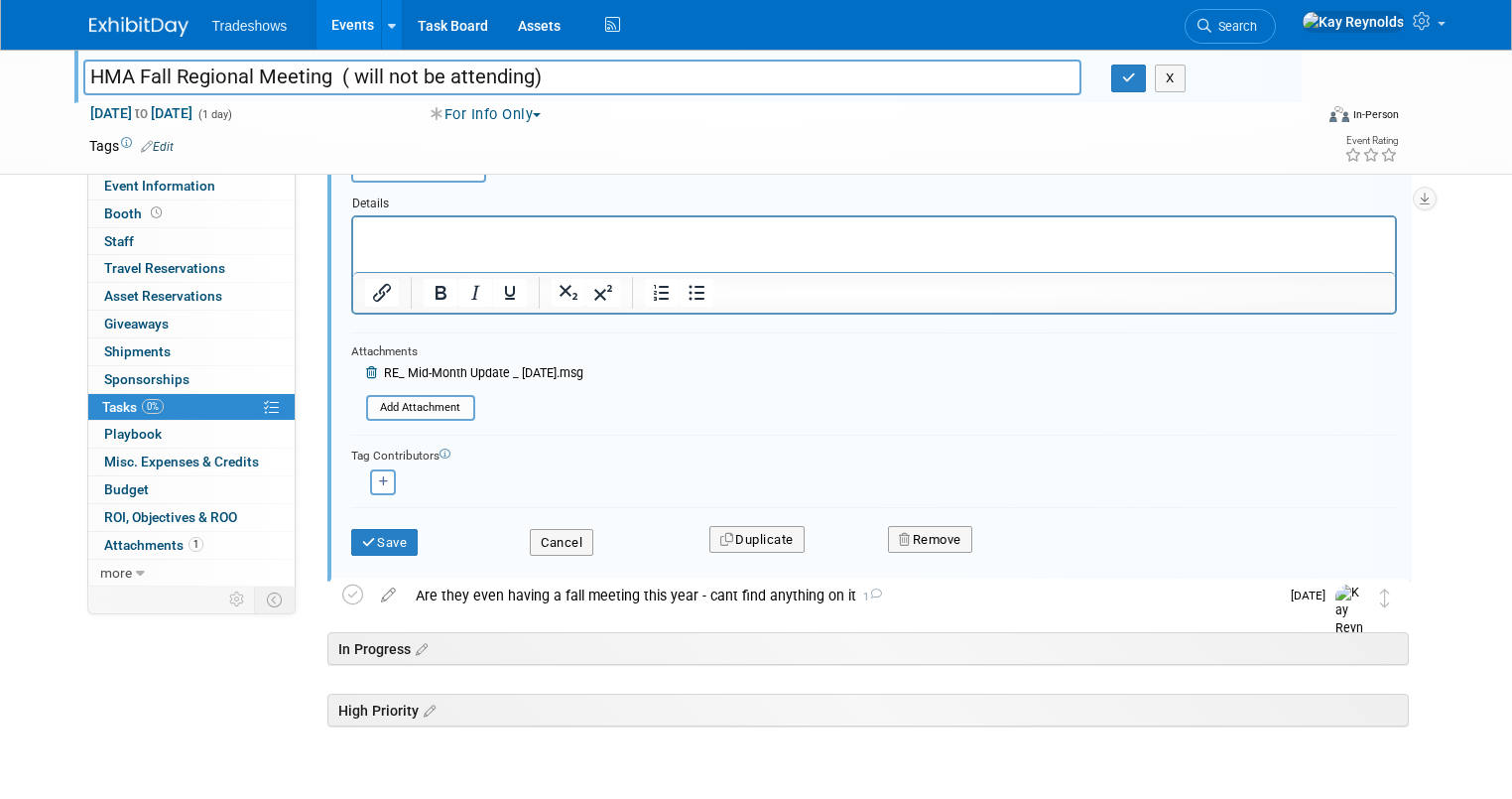 click on "0%
Tasks 0%" at bounding box center (191, 407) 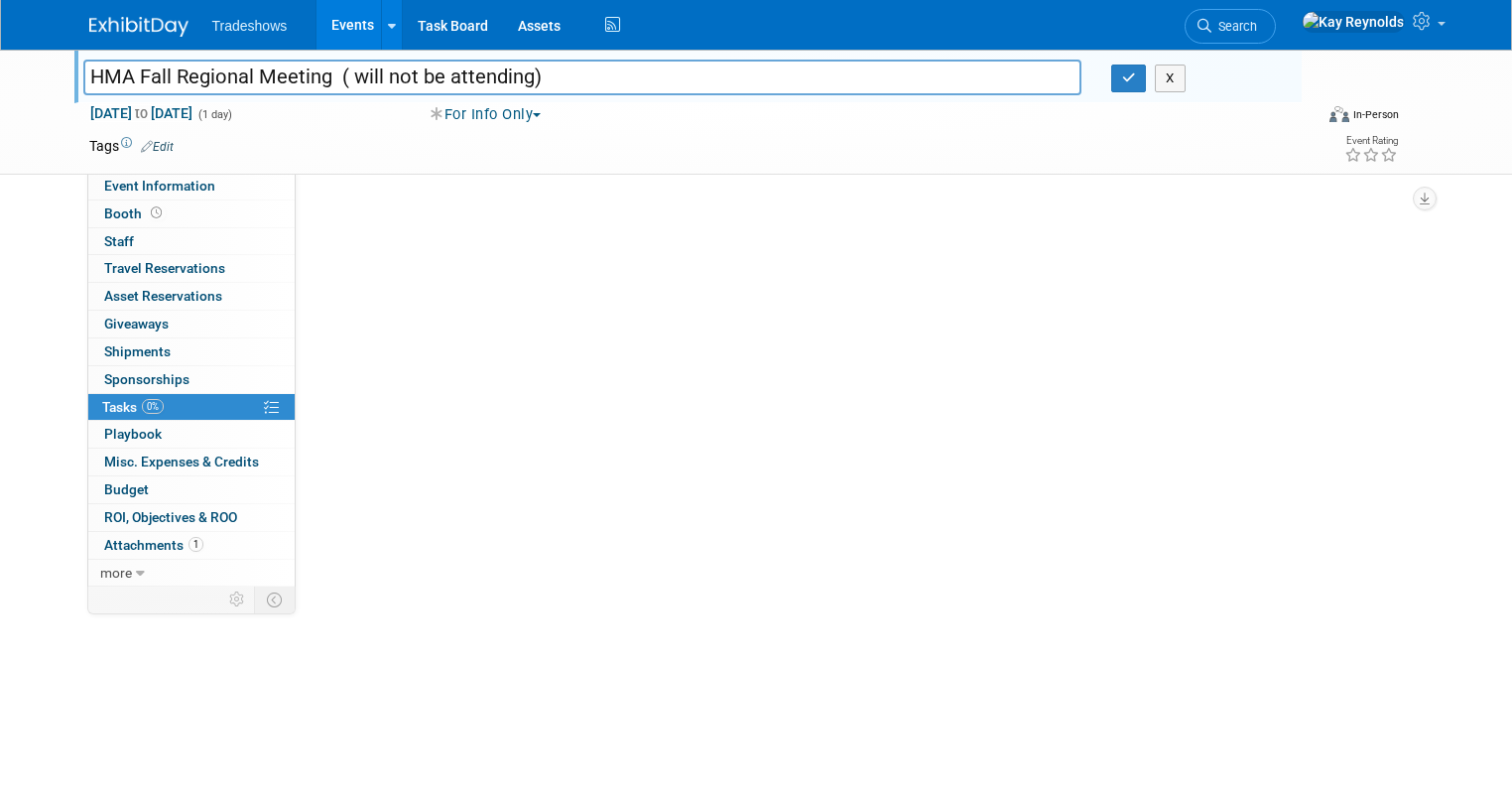 scroll, scrollTop: 0, scrollLeft: 0, axis: both 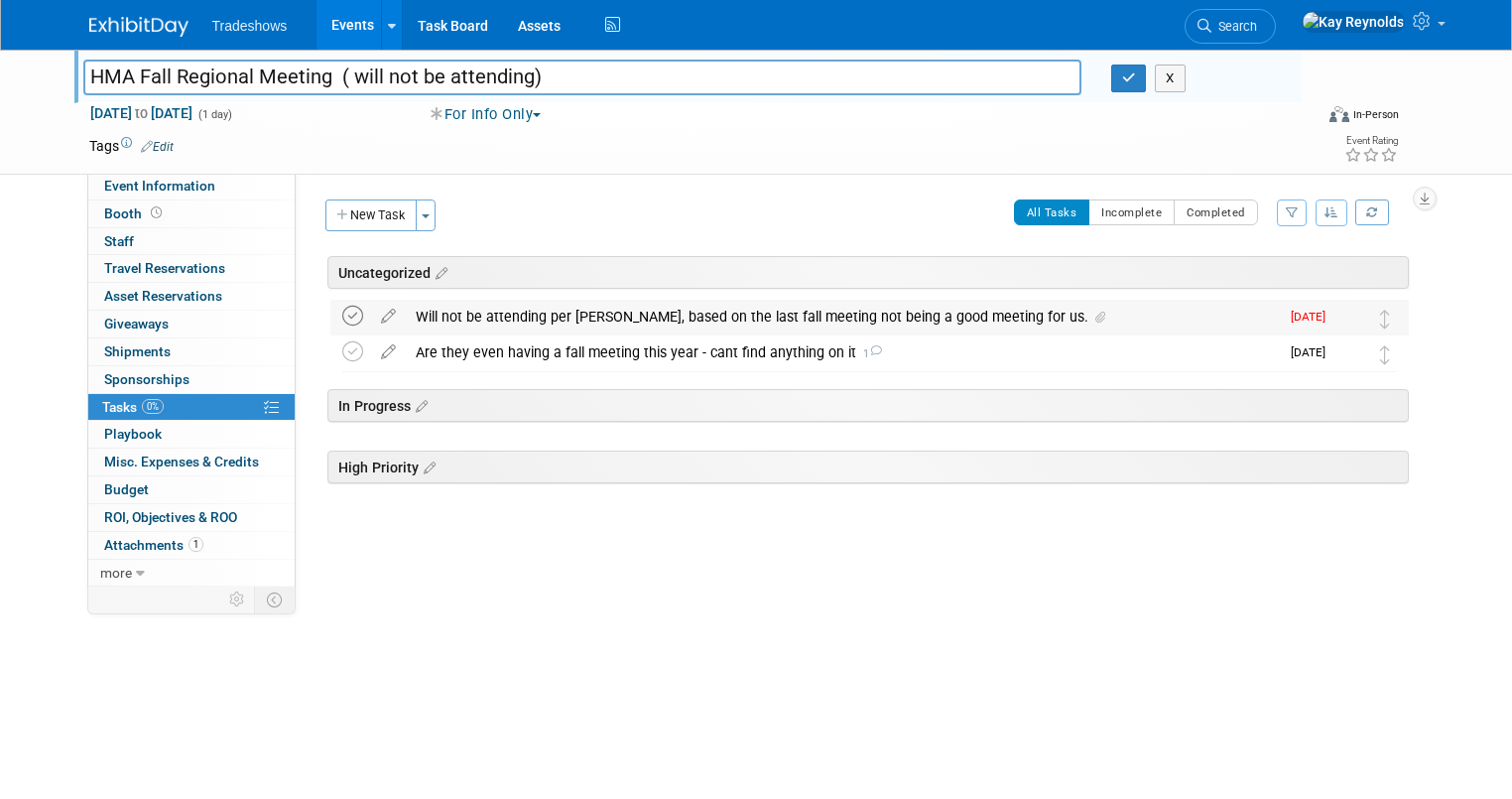 click at bounding box center [352, 316] 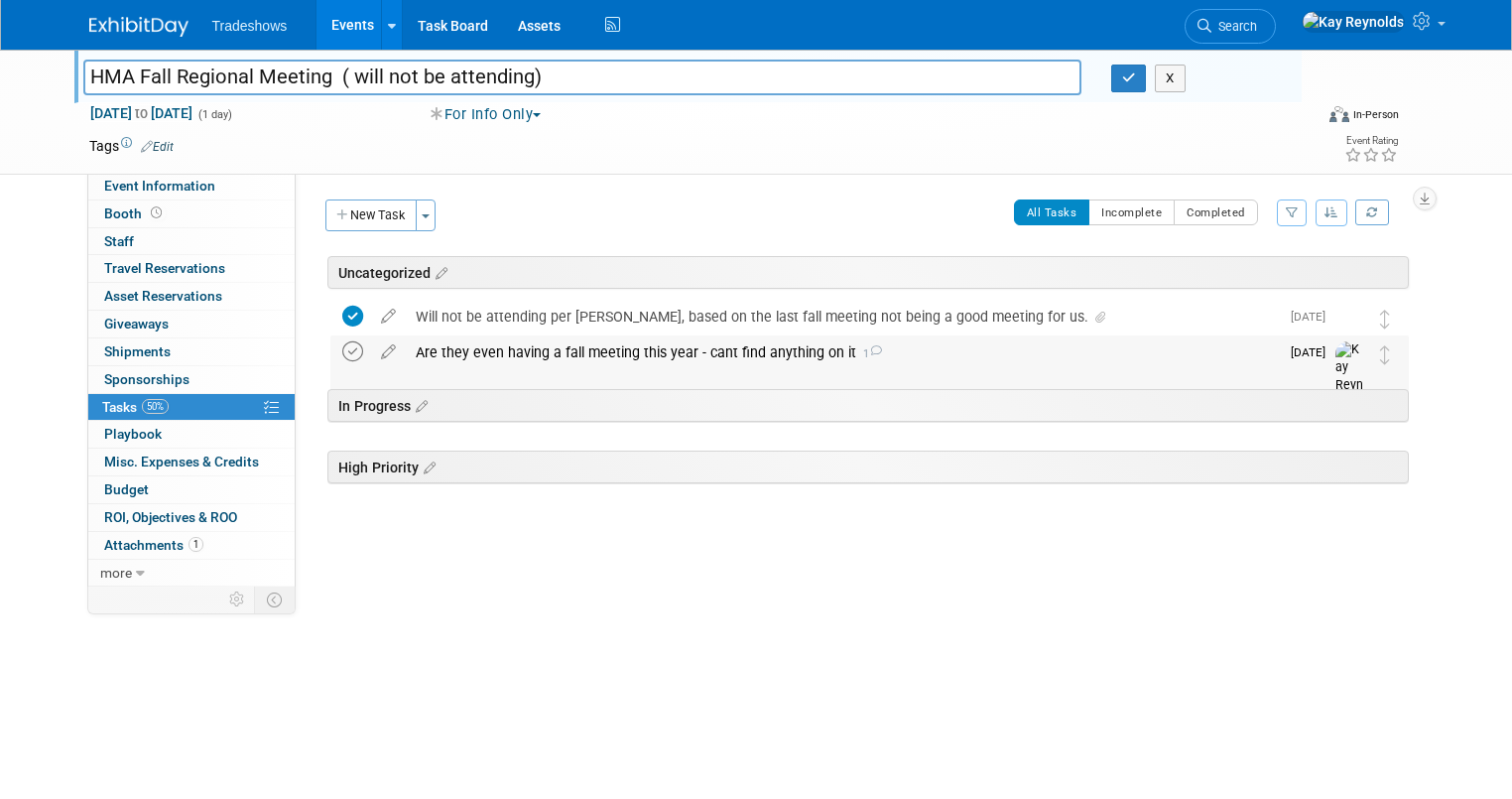 click at bounding box center (352, 351) 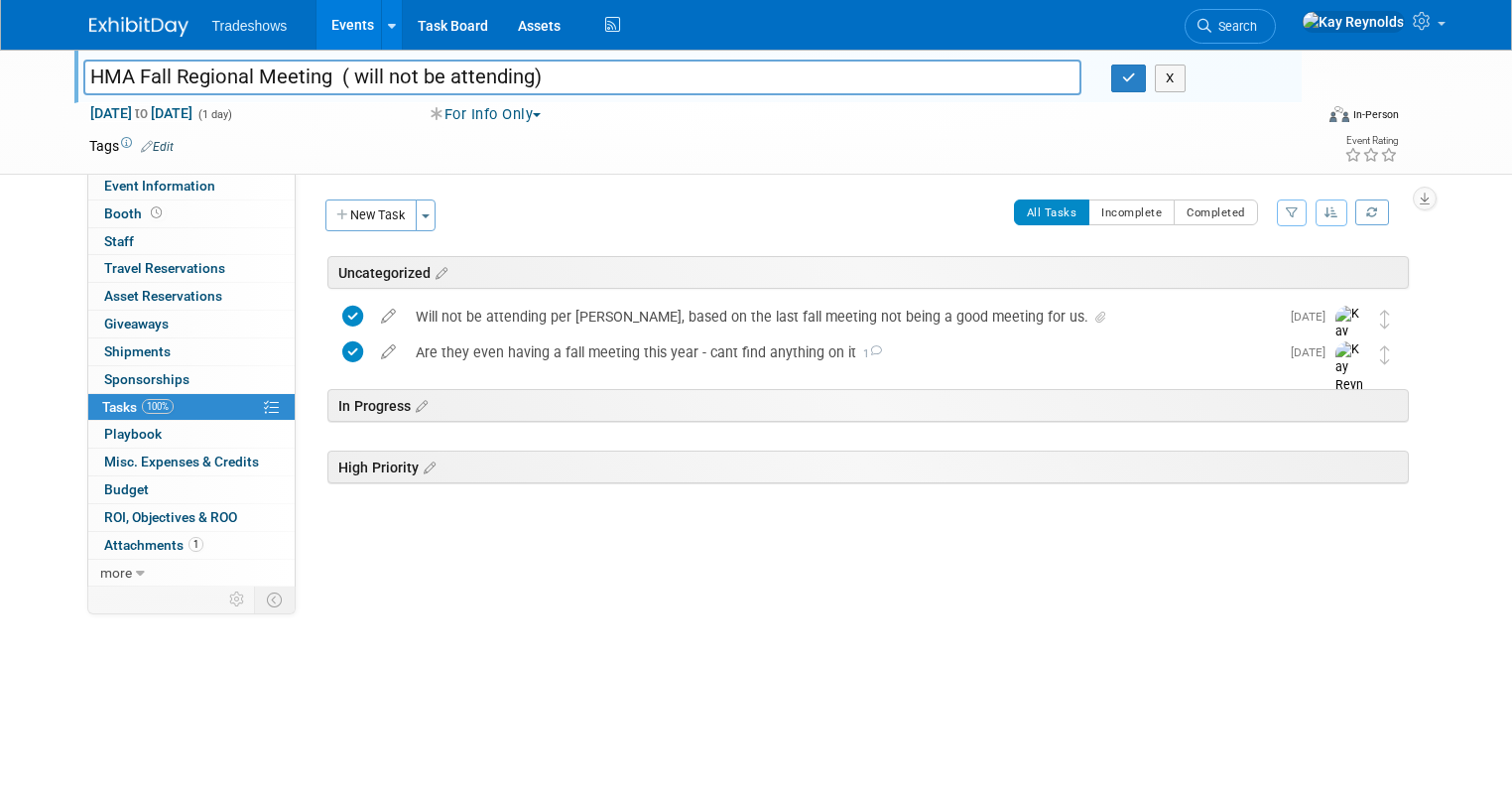 click on "Tradeshows
Events
Add Event
Bulk Upload Events
Shareable Event Boards
Recently Viewed Events:
HMA Fall Regional Meeting (DATES TBD)
[DATE]  to  [DATE]
AFA Annual Meeting
[GEOGRAPHIC_DATA], [GEOGRAPHIC_DATA]
[DATE]  to  [DATE]
SFPA- Southern Forest Products Expo
[GEOGRAPHIC_DATA], [GEOGRAPHIC_DATA]
[DATE]  to  [DATE]
Task Board
Assets
Activity Feed
My Account
My Profile & Preferences
Sync to External Calendar...
Team Workspace
Users and Permissions
Workspace Settings
Metrics & Analytics
Budgeting, ROI & ROO
Annual Budgets (all events)
Get Your Free Swag ...
Refer & Earn
Contact us
Sign out
Search
Recently Viewed Events:" at bounding box center [756, 399] 